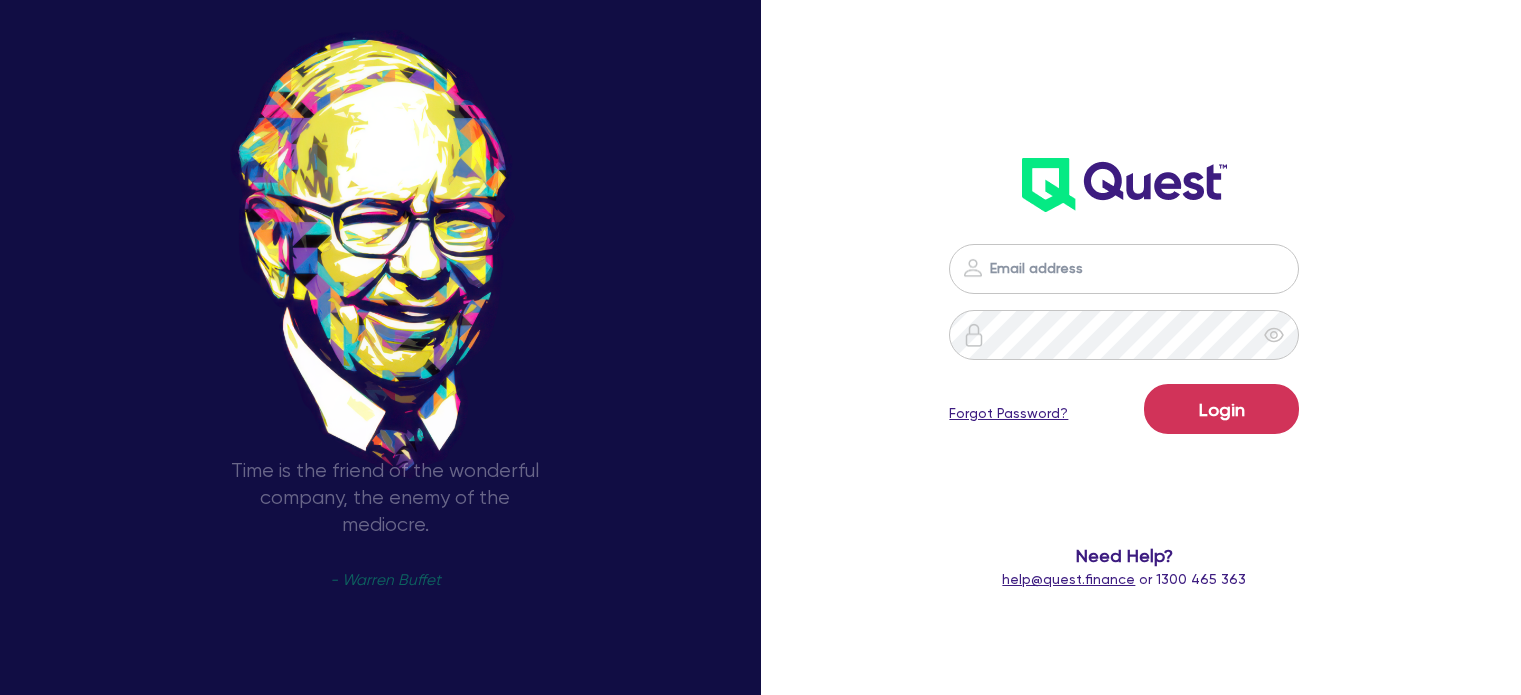 scroll, scrollTop: 0, scrollLeft: 0, axis: both 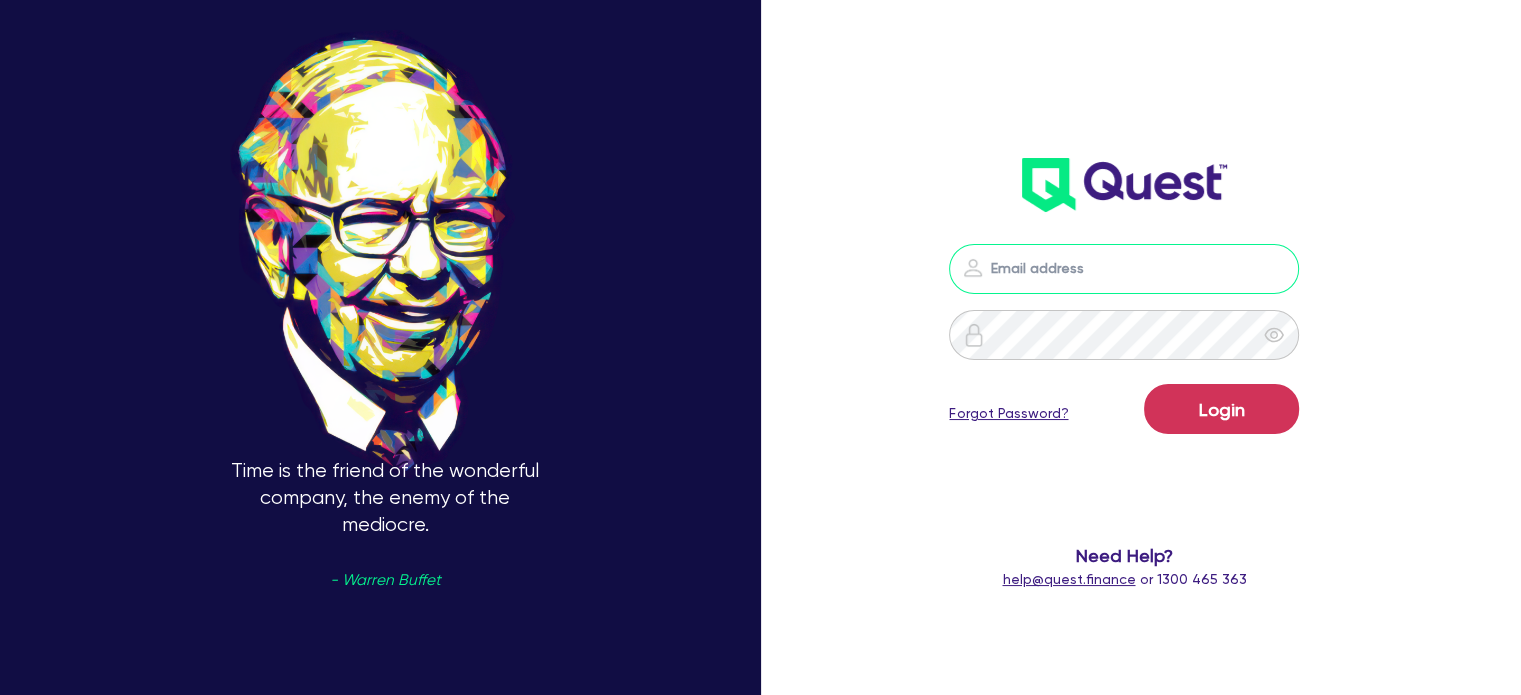 click at bounding box center [1124, 269] 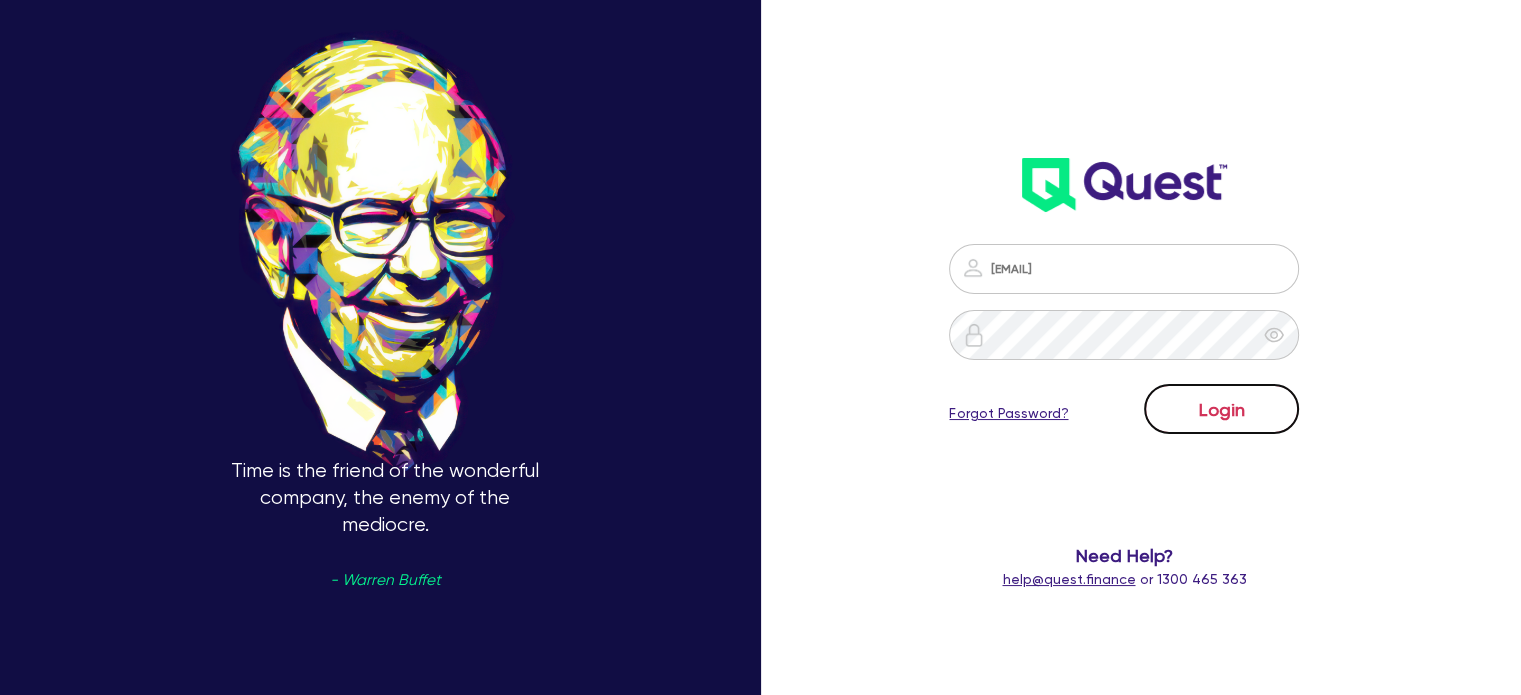 click on "Login" at bounding box center [1221, 409] 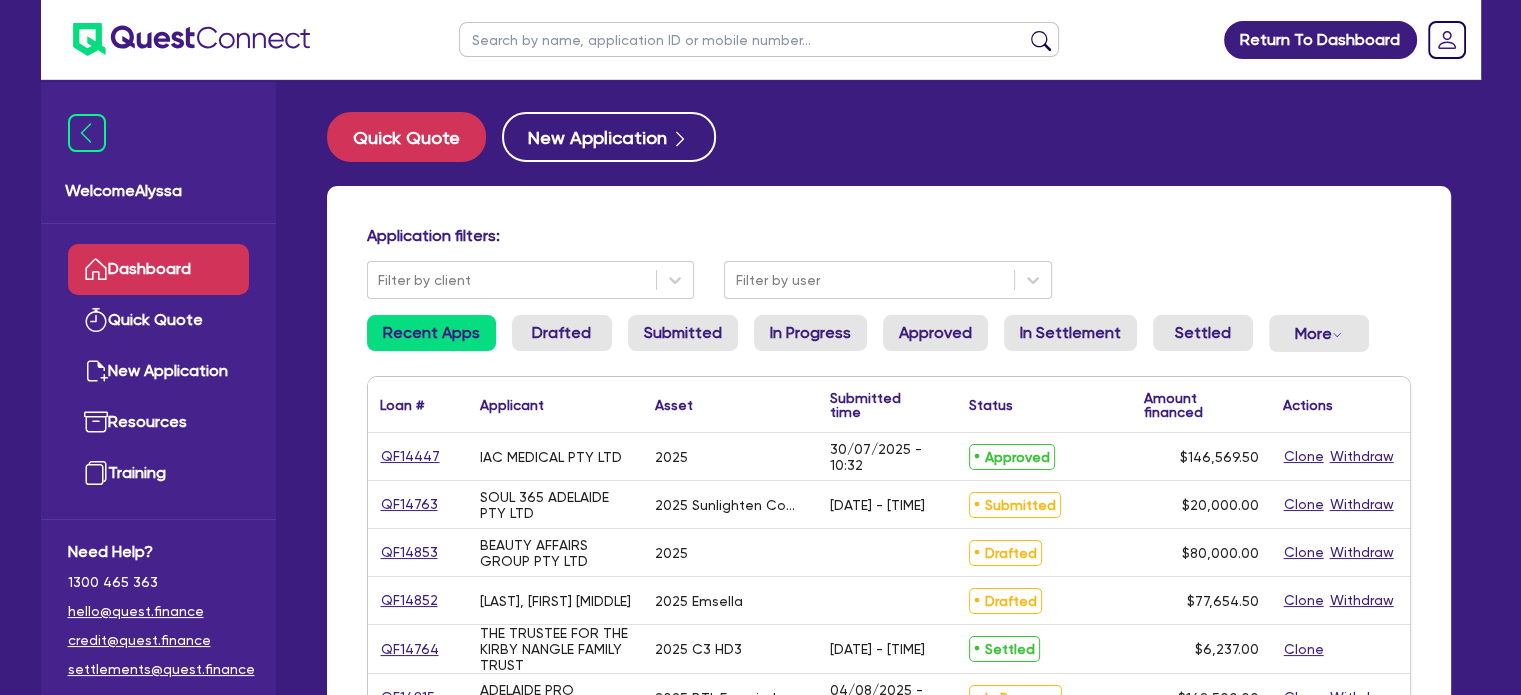 click at bounding box center (759, 39) 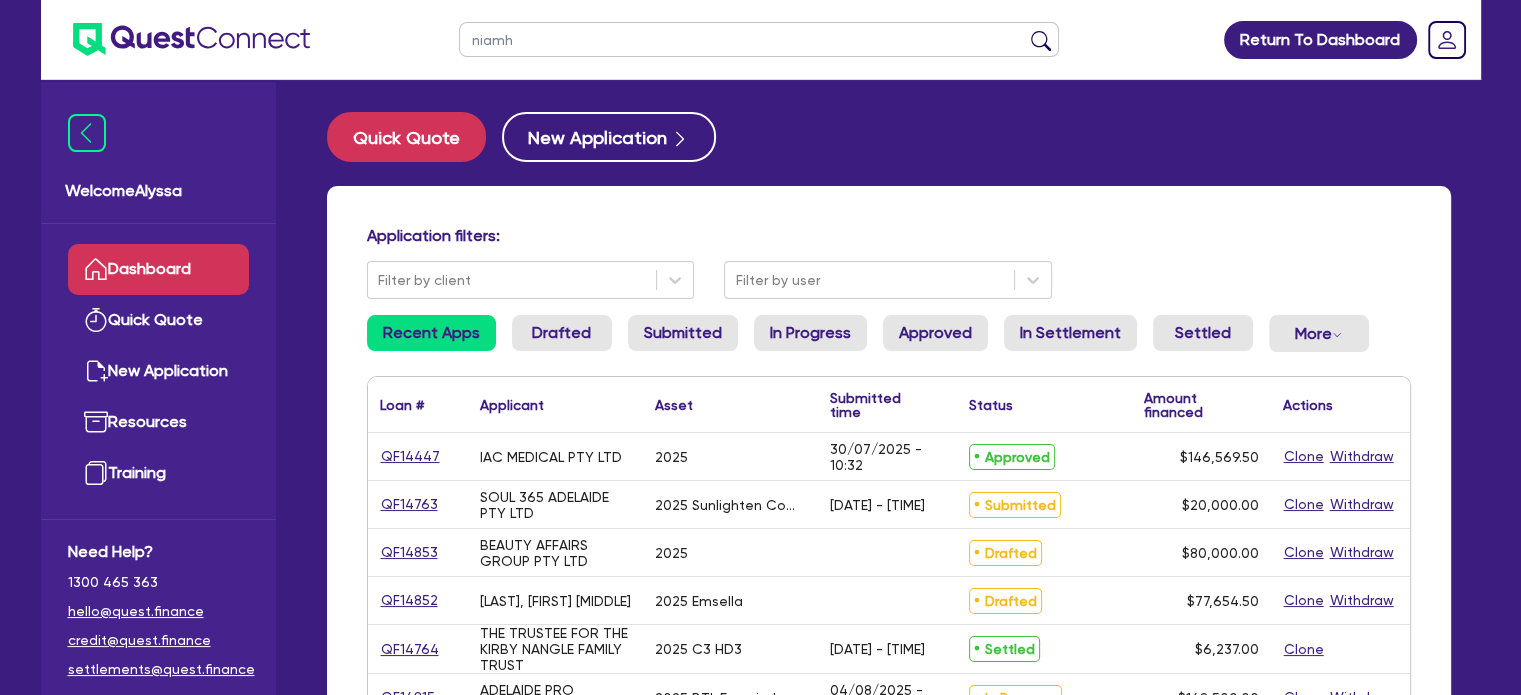 type on "niamh" 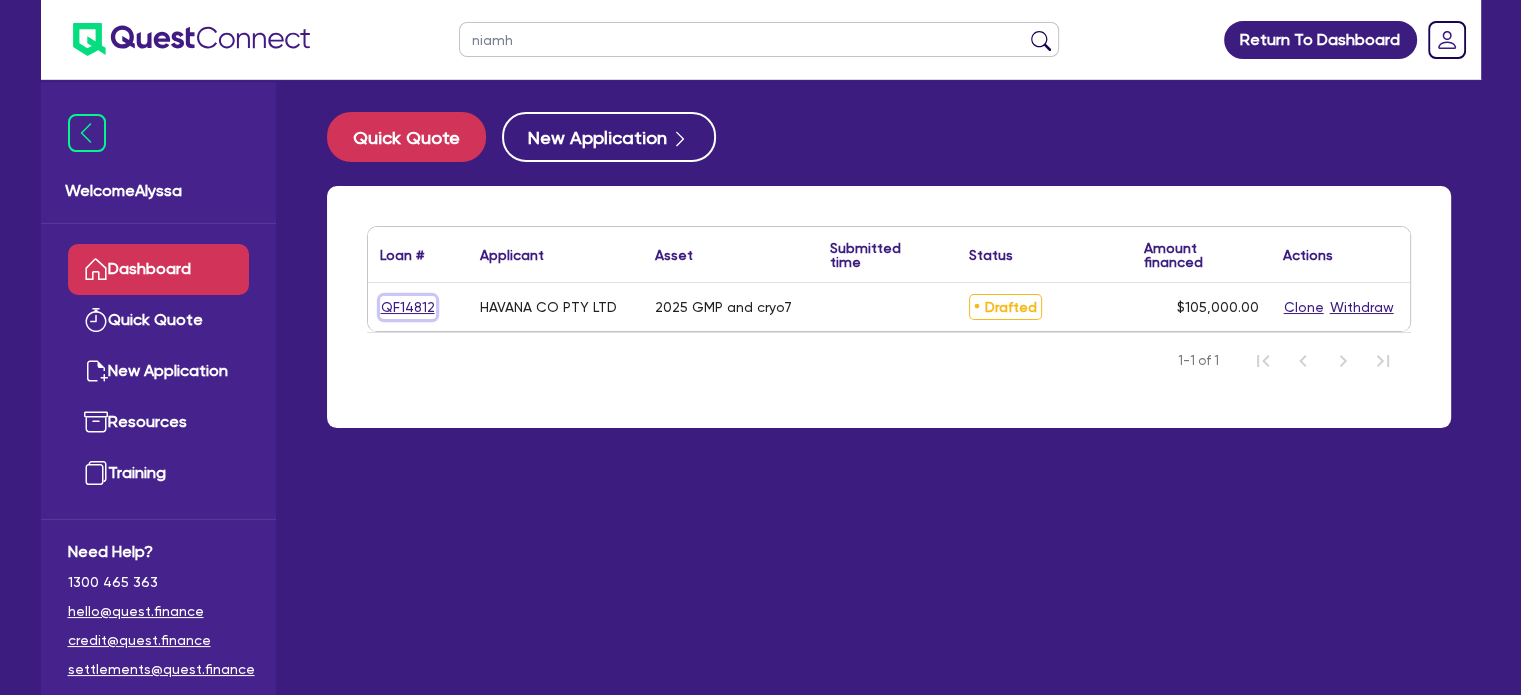 click on "QF14812" at bounding box center (408, 307) 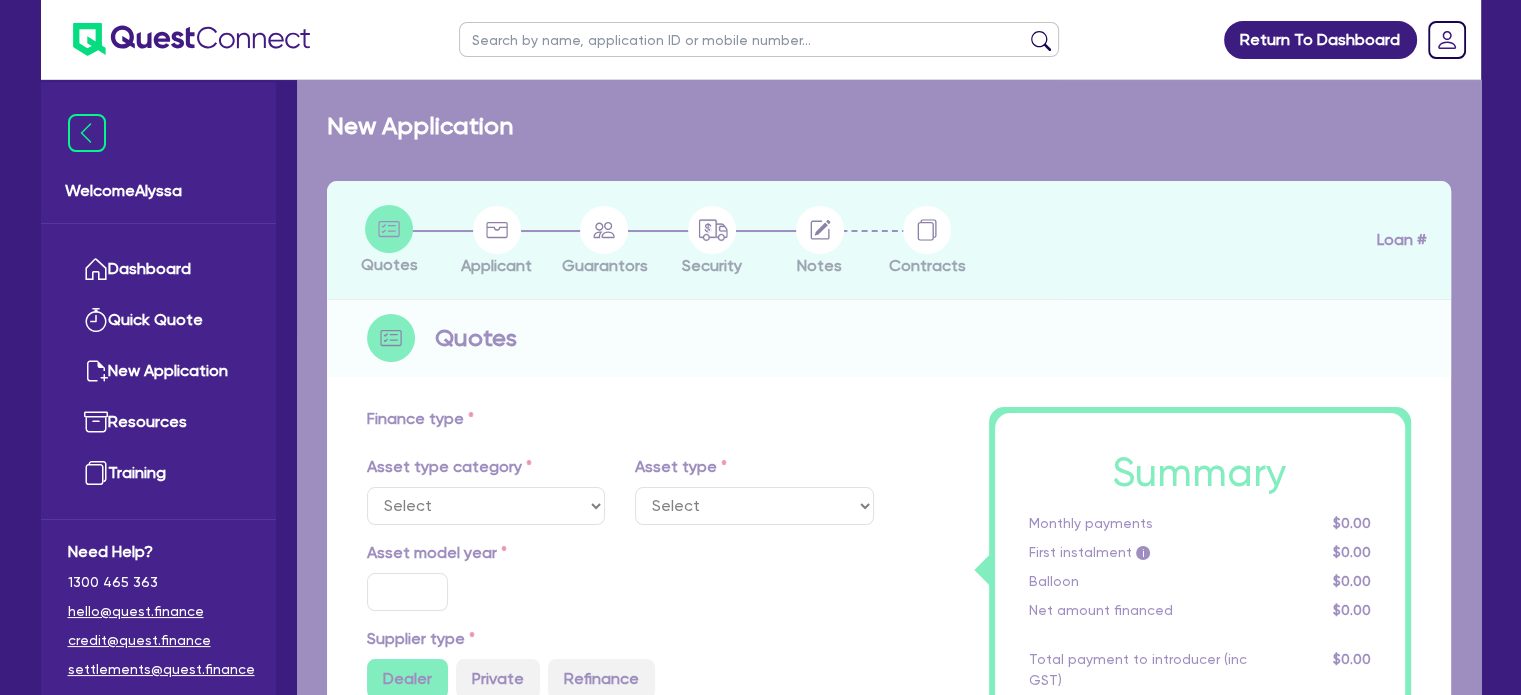 select on "TERTIARY_ASSETS" 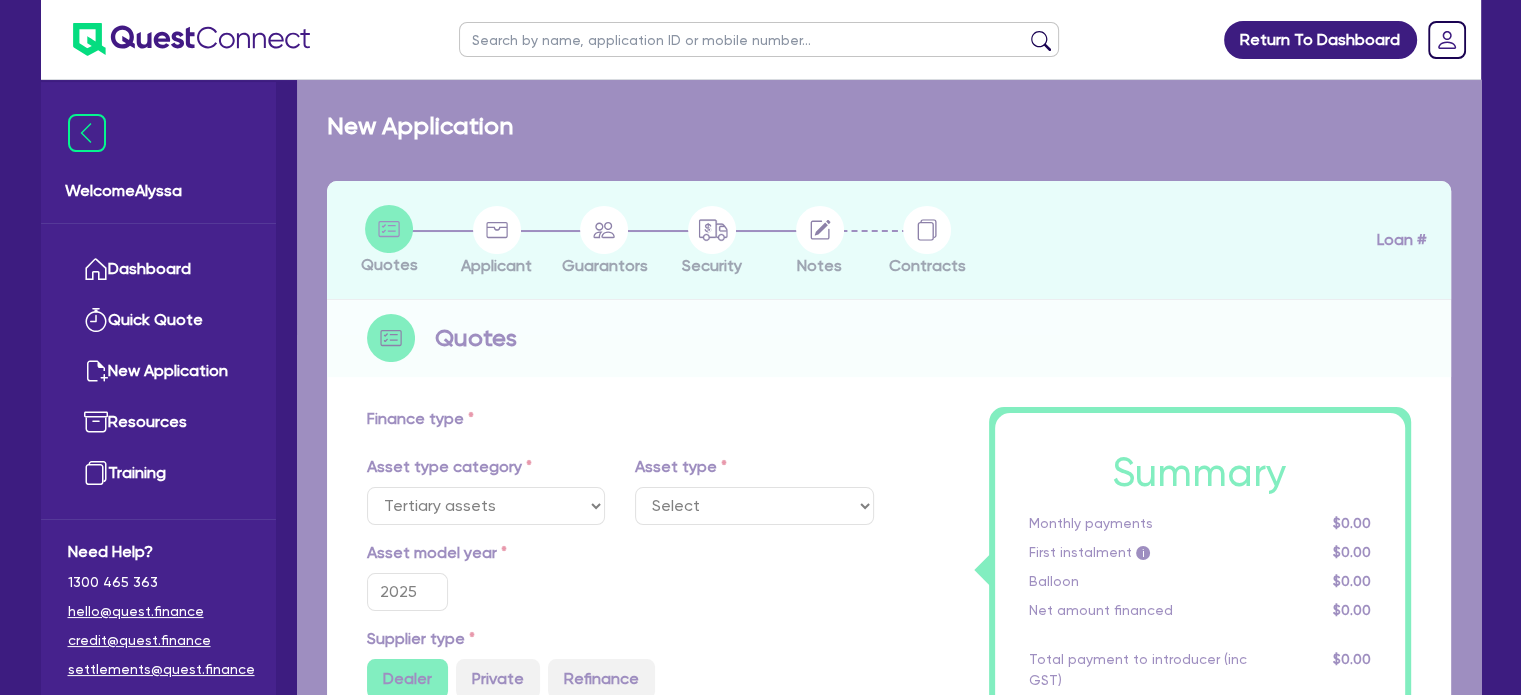 select on "BEAUTY_EQUIPMENT" 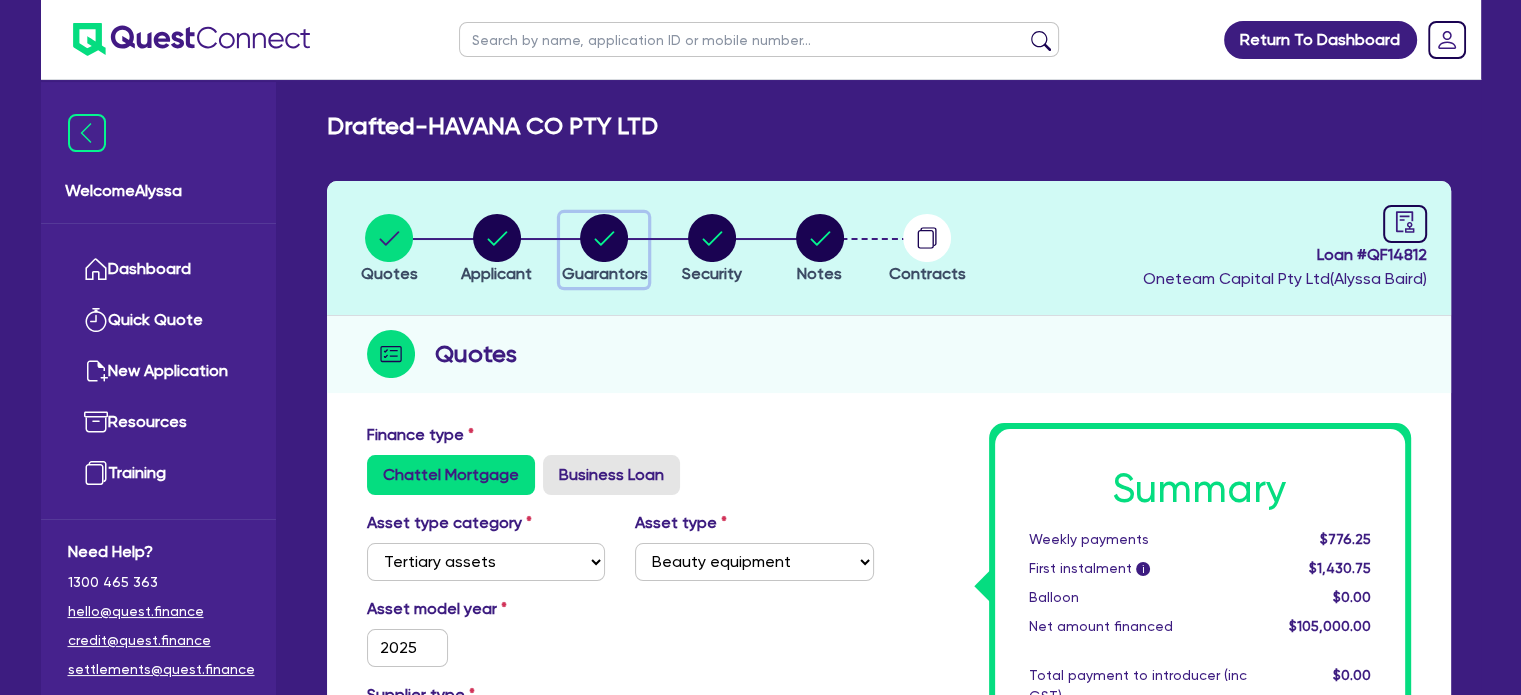 click 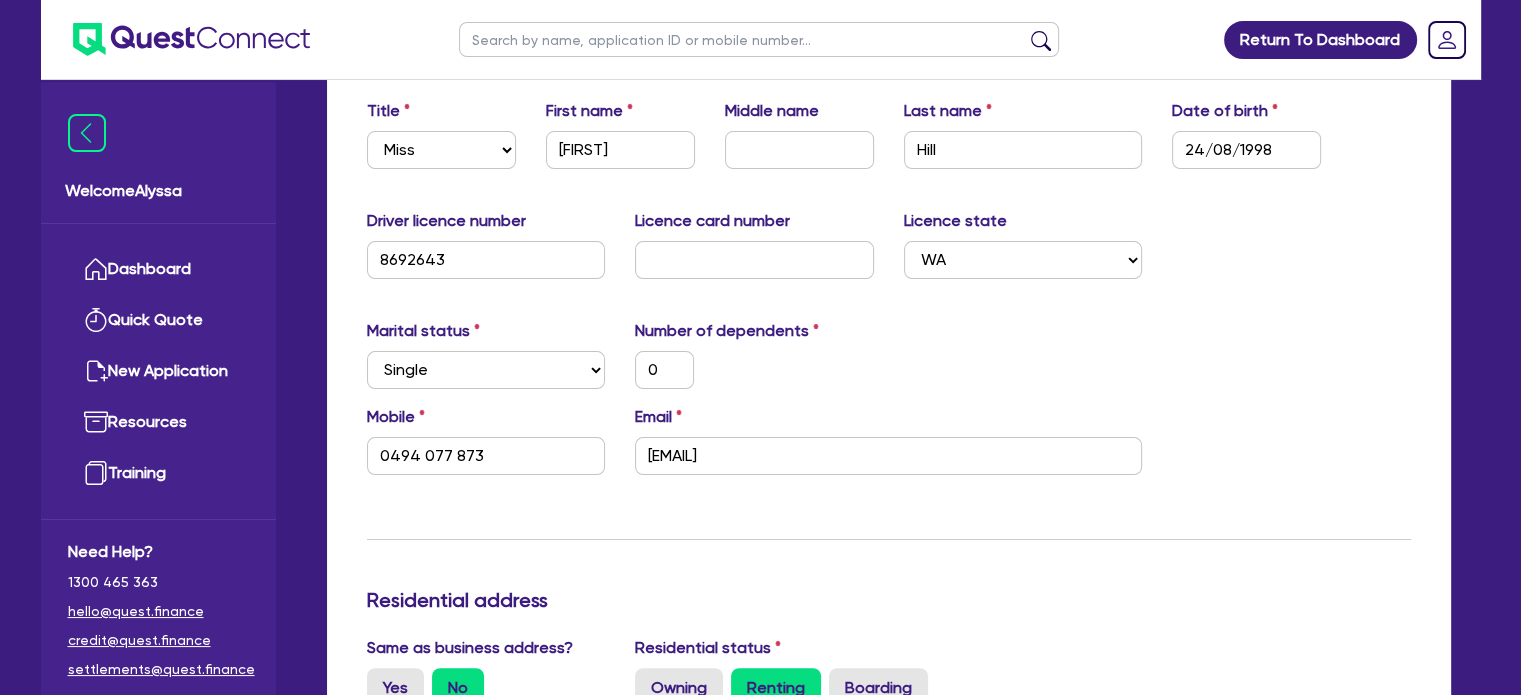 scroll, scrollTop: 383, scrollLeft: 0, axis: vertical 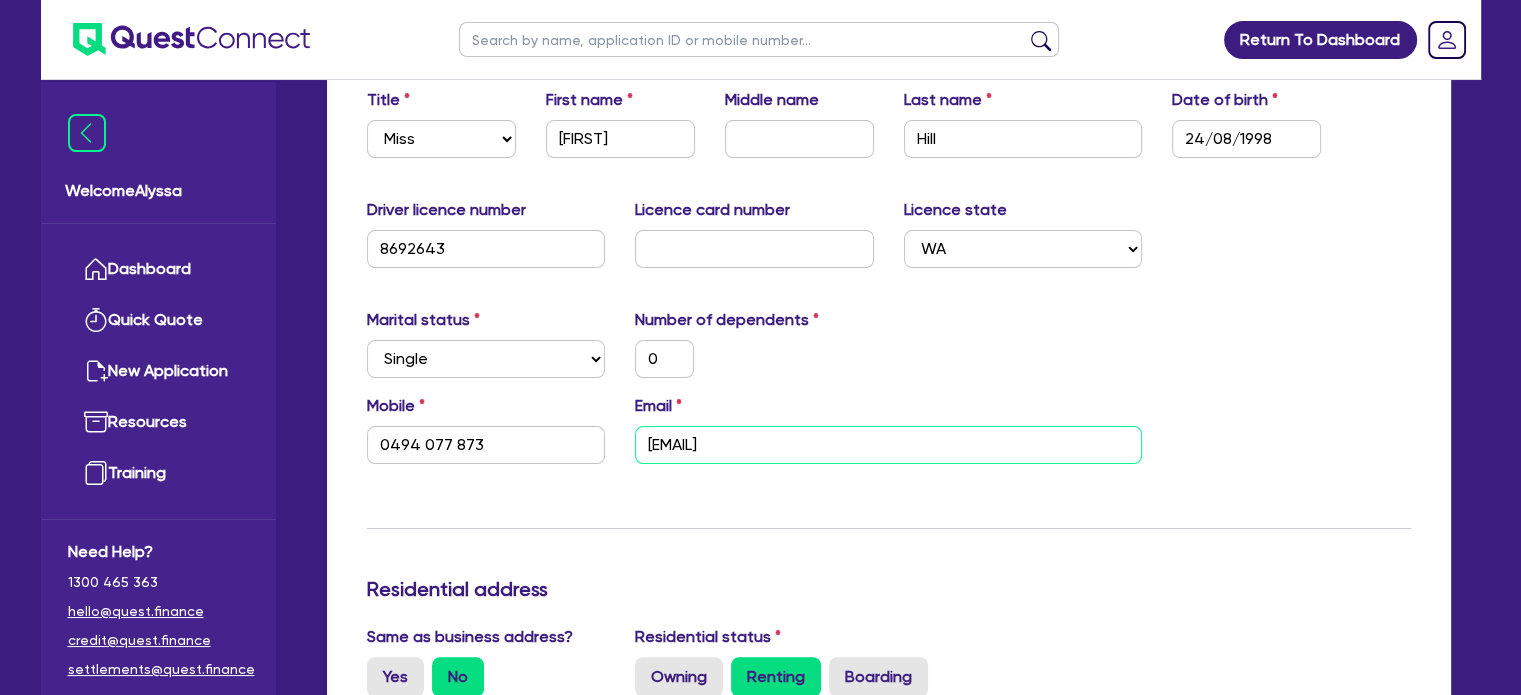 drag, startPoint x: 841, startPoint y: 440, endPoint x: 610, endPoint y: 431, distance: 231.17526 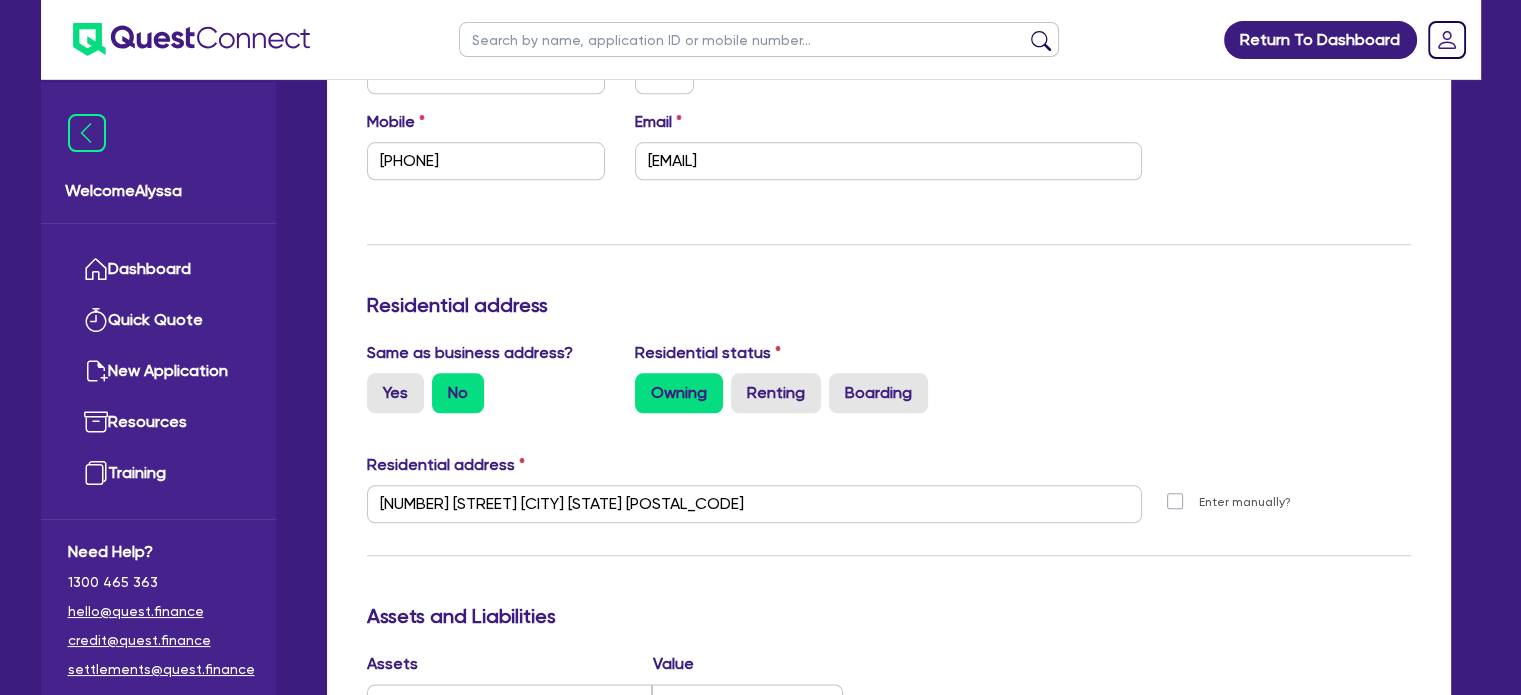 scroll, scrollTop: 2595, scrollLeft: 0, axis: vertical 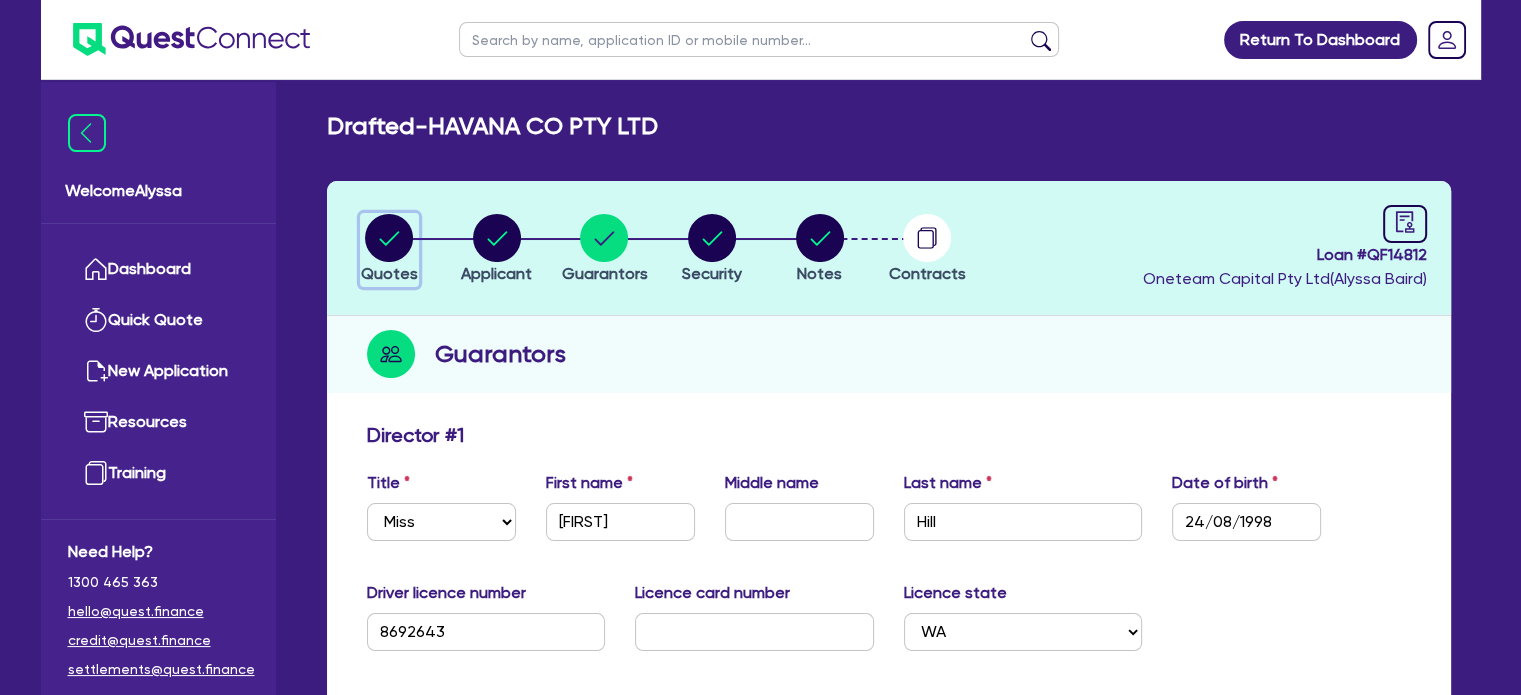 click 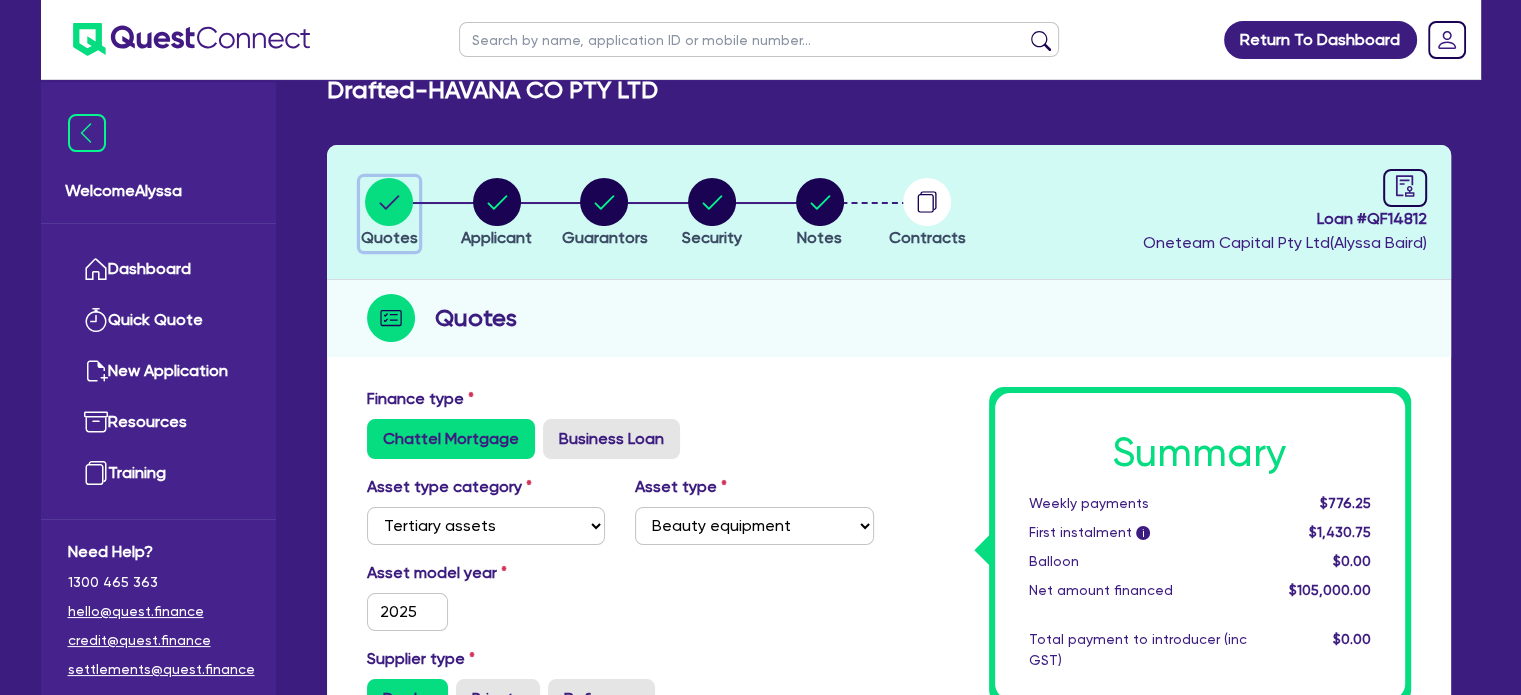 scroll, scrollTop: 0, scrollLeft: 0, axis: both 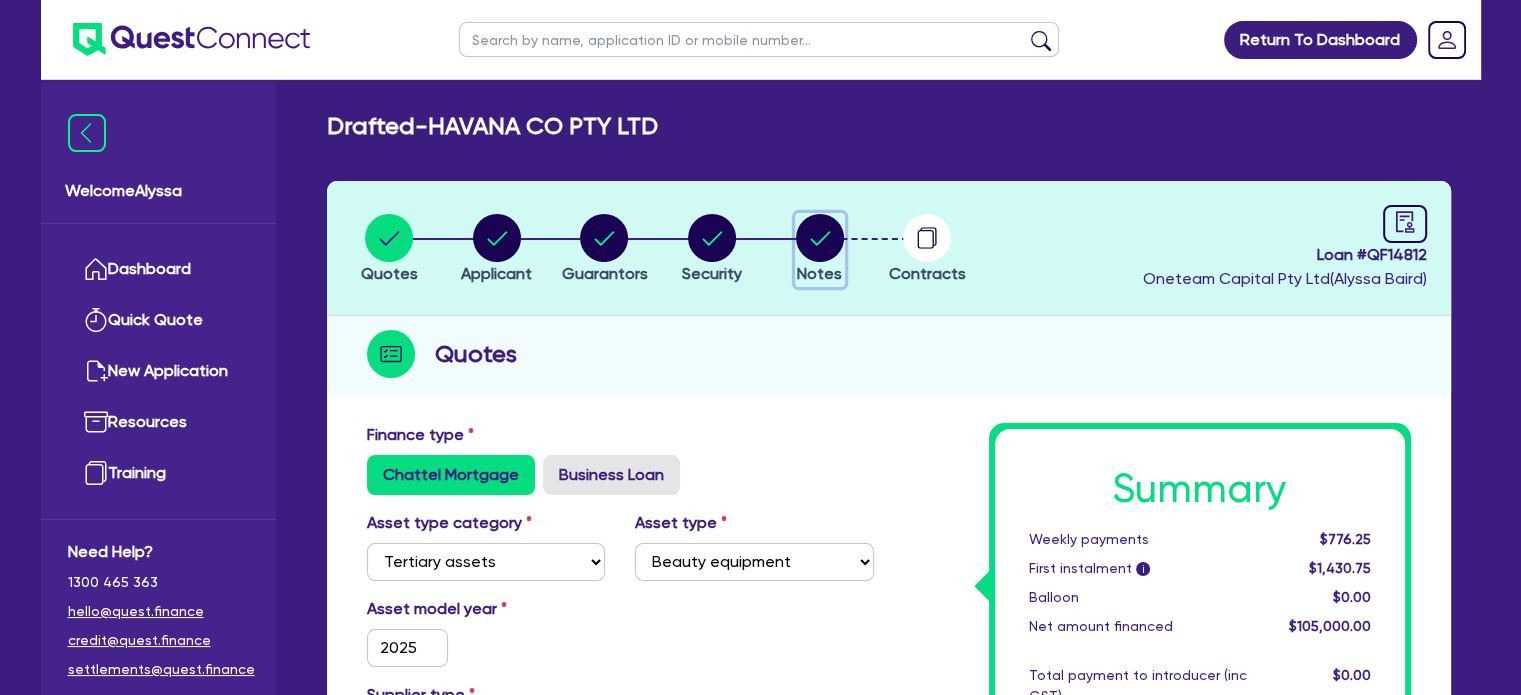 click 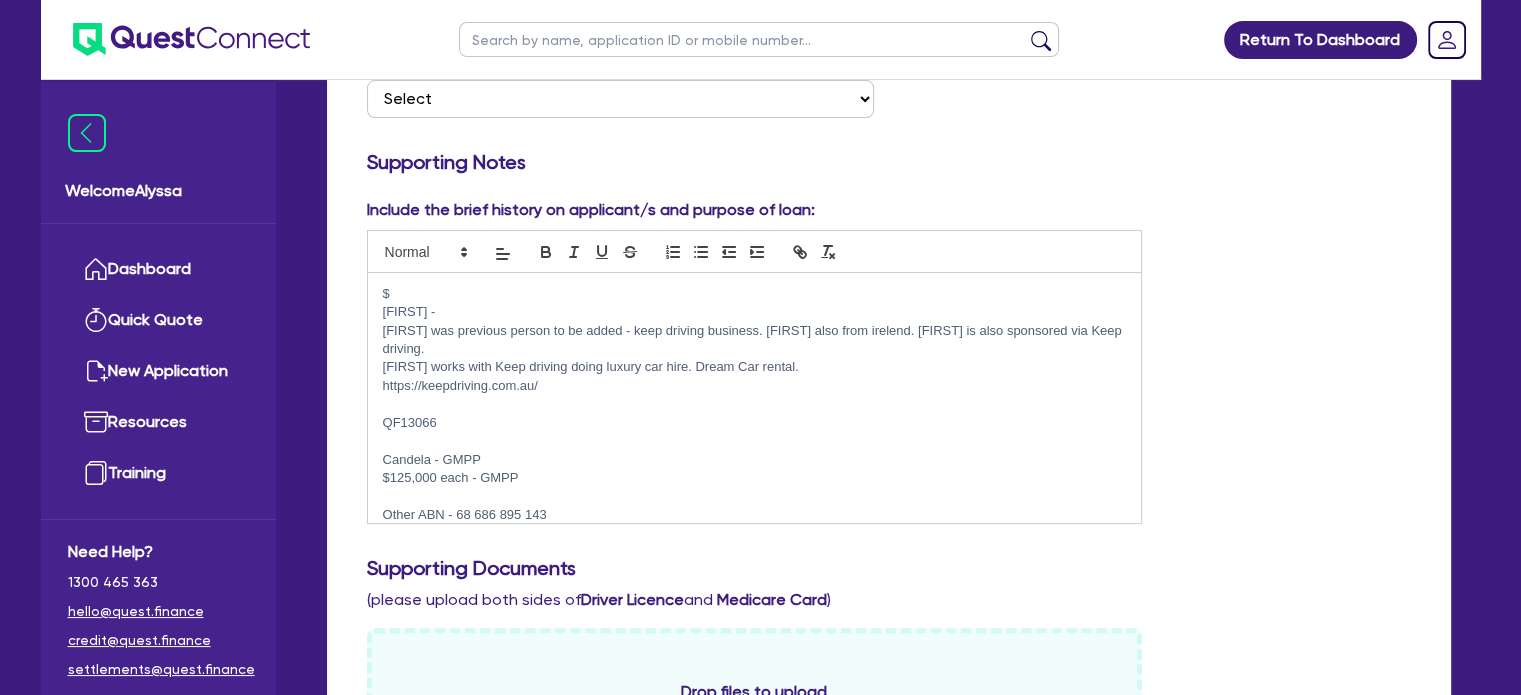 scroll, scrollTop: 424, scrollLeft: 0, axis: vertical 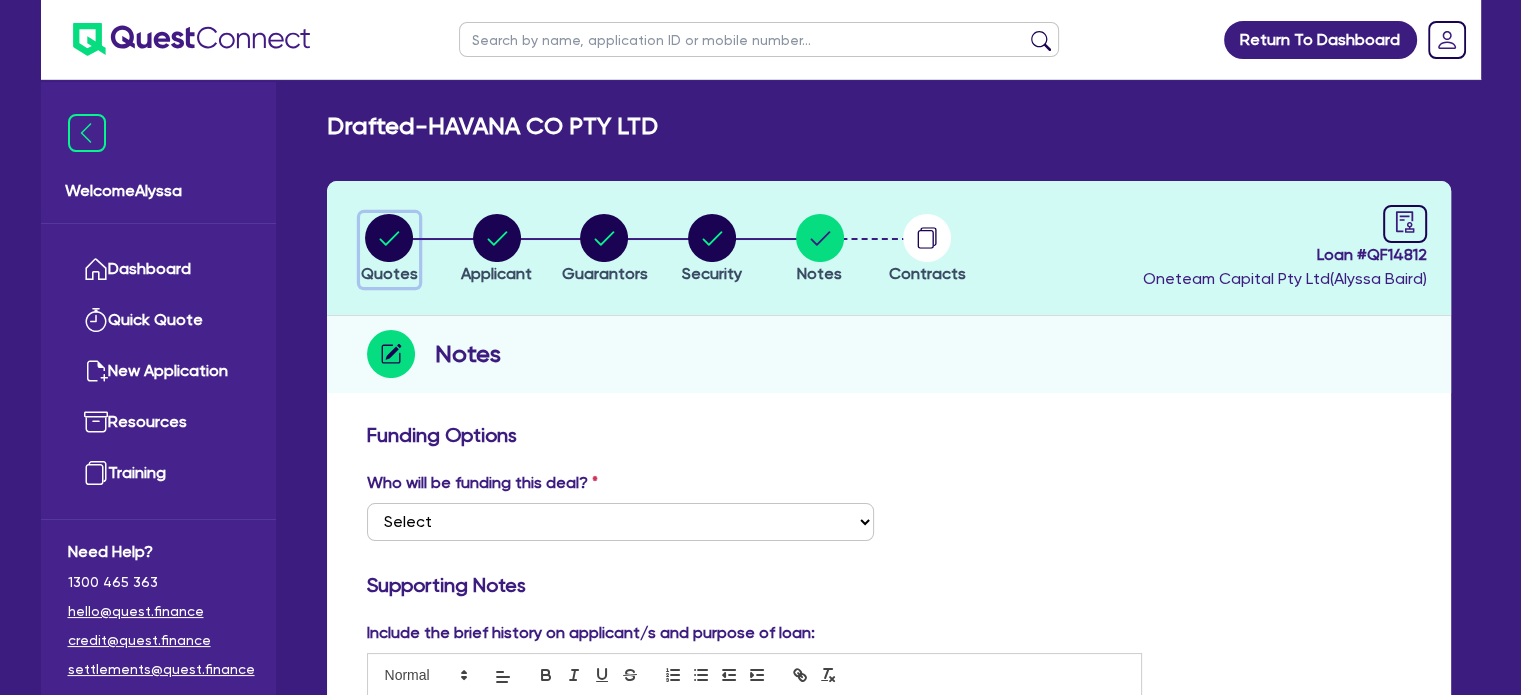 click 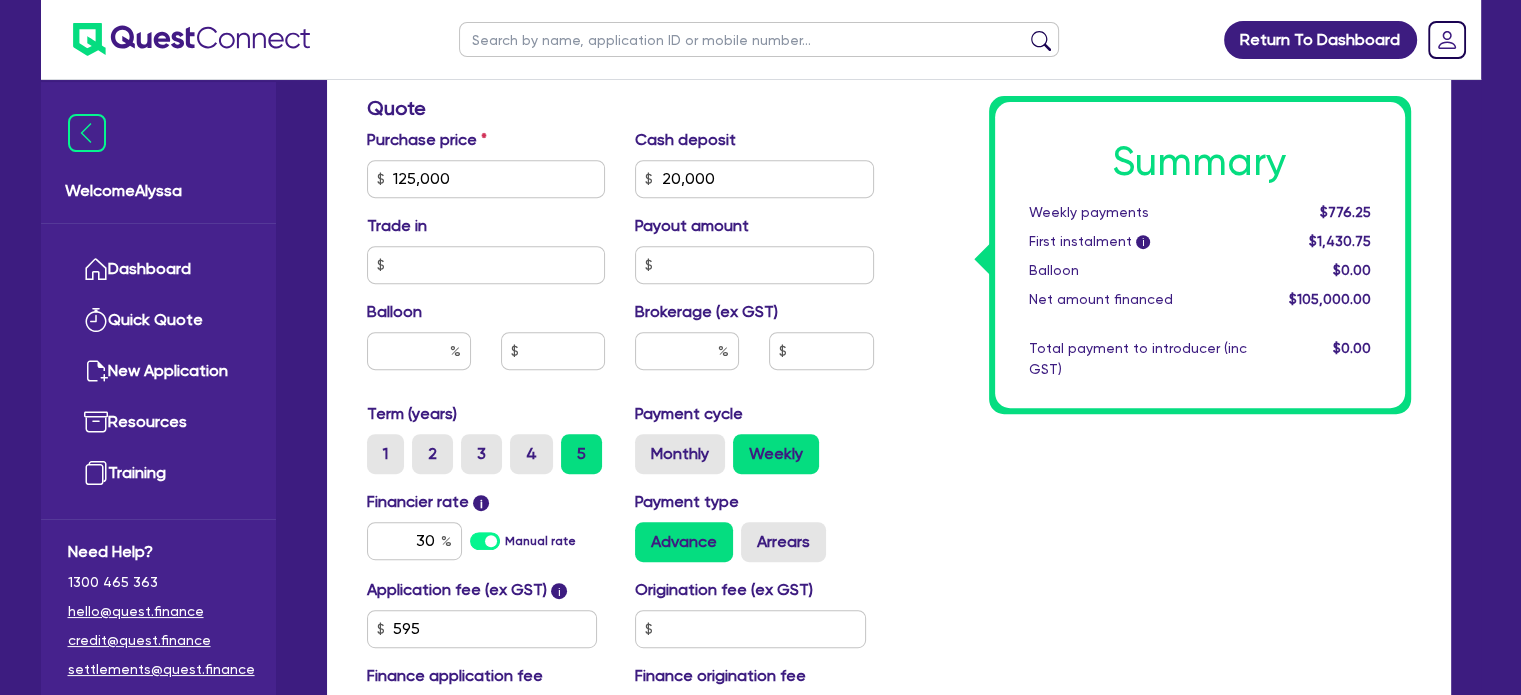 scroll, scrollTop: 842, scrollLeft: 0, axis: vertical 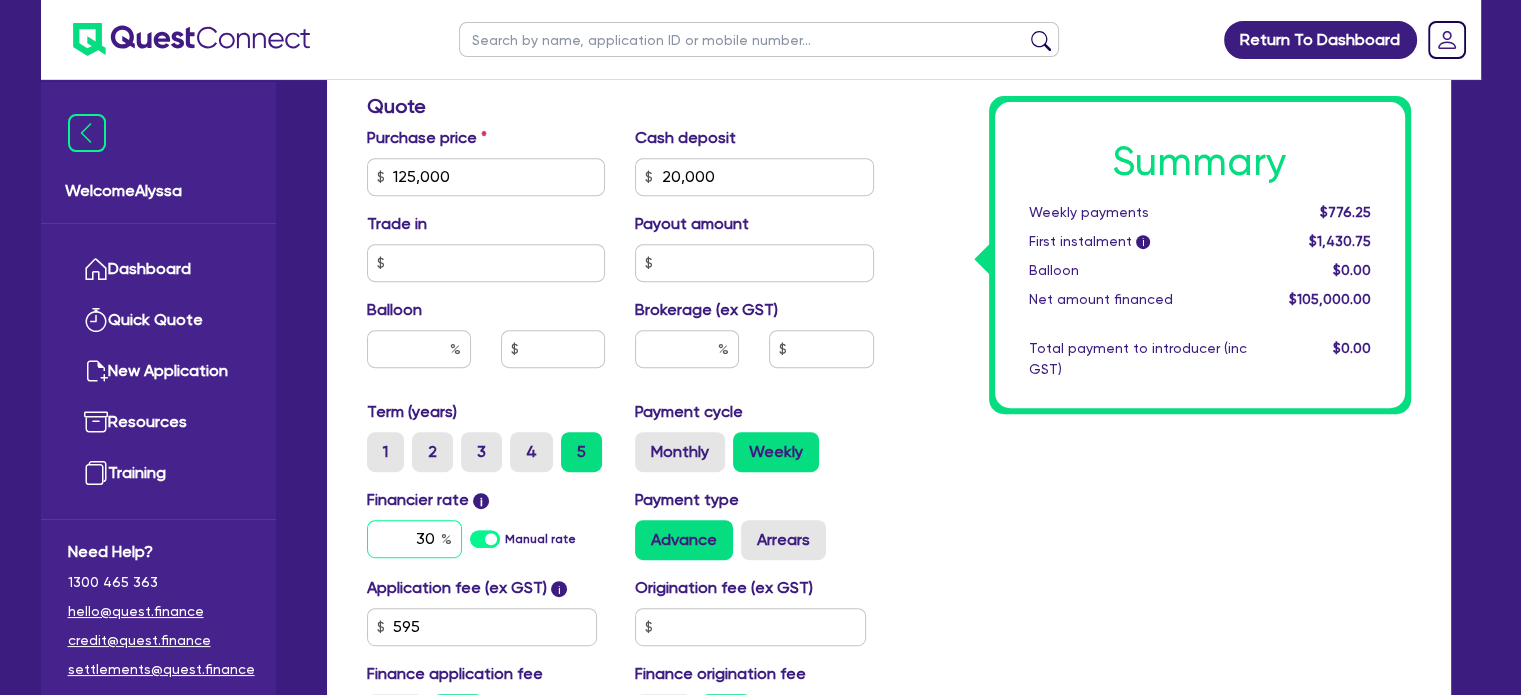 click on "30" at bounding box center [414, 539] 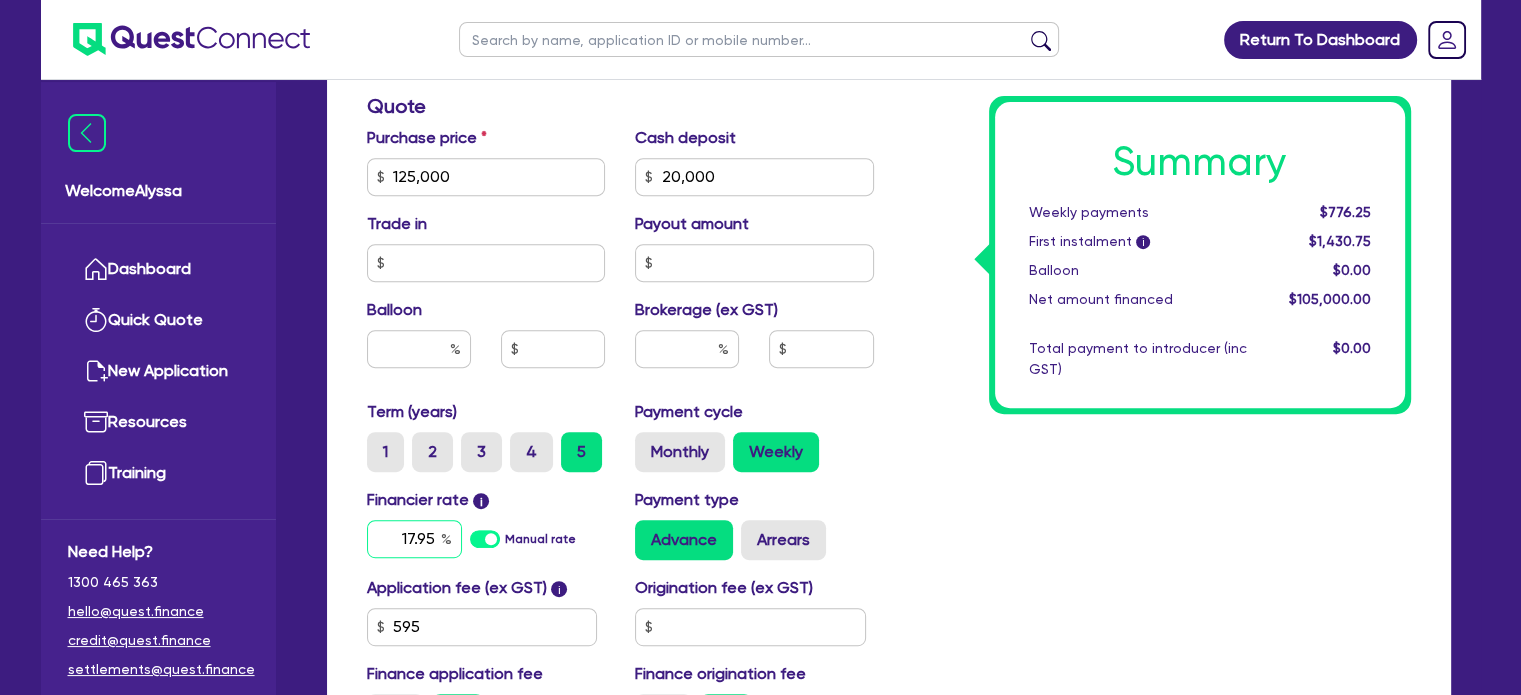 type on "17.95" 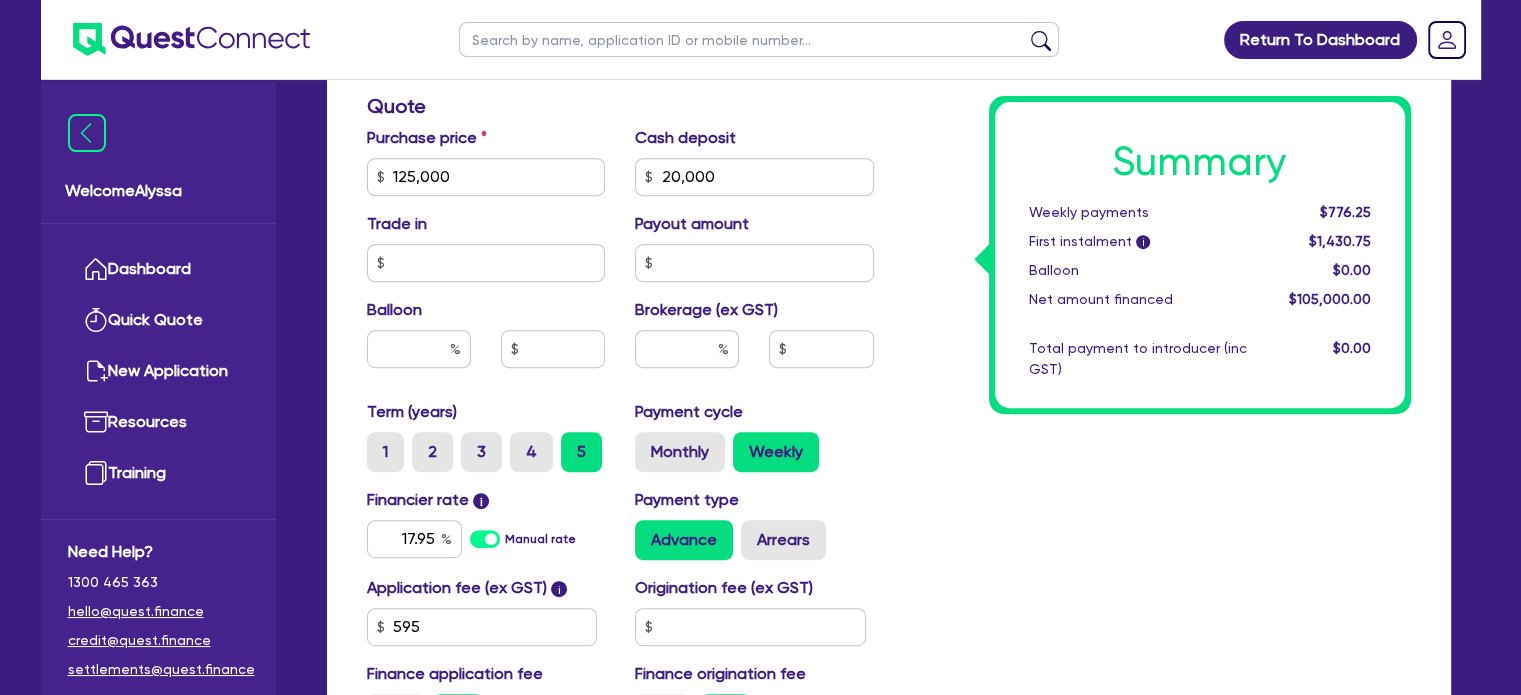 type on "125,000" 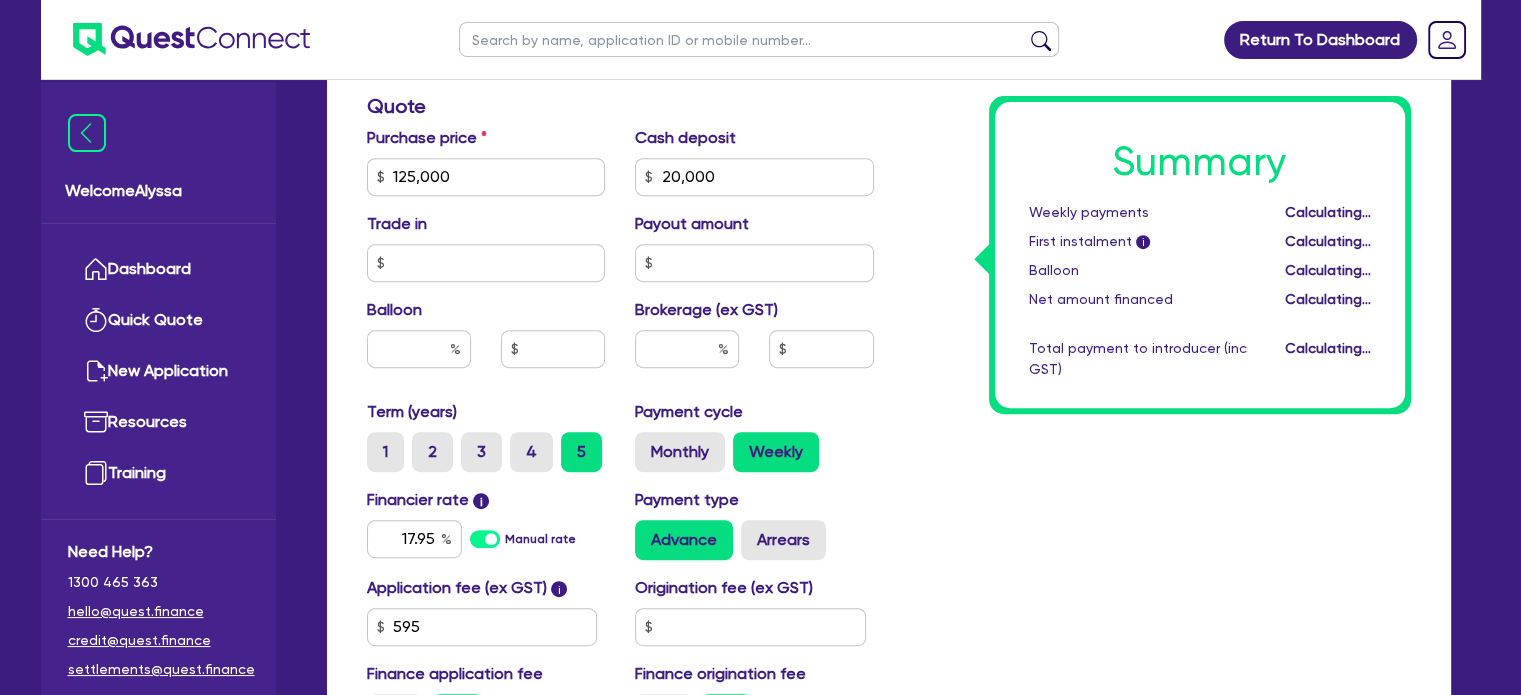 click on "Summary Weekly   payments Calculating... First instalment i Calculating... Balloon Calculating... Net amount financed Calculating... Total payment to introducer (inc GST) Calculating..." at bounding box center [1157, 165] 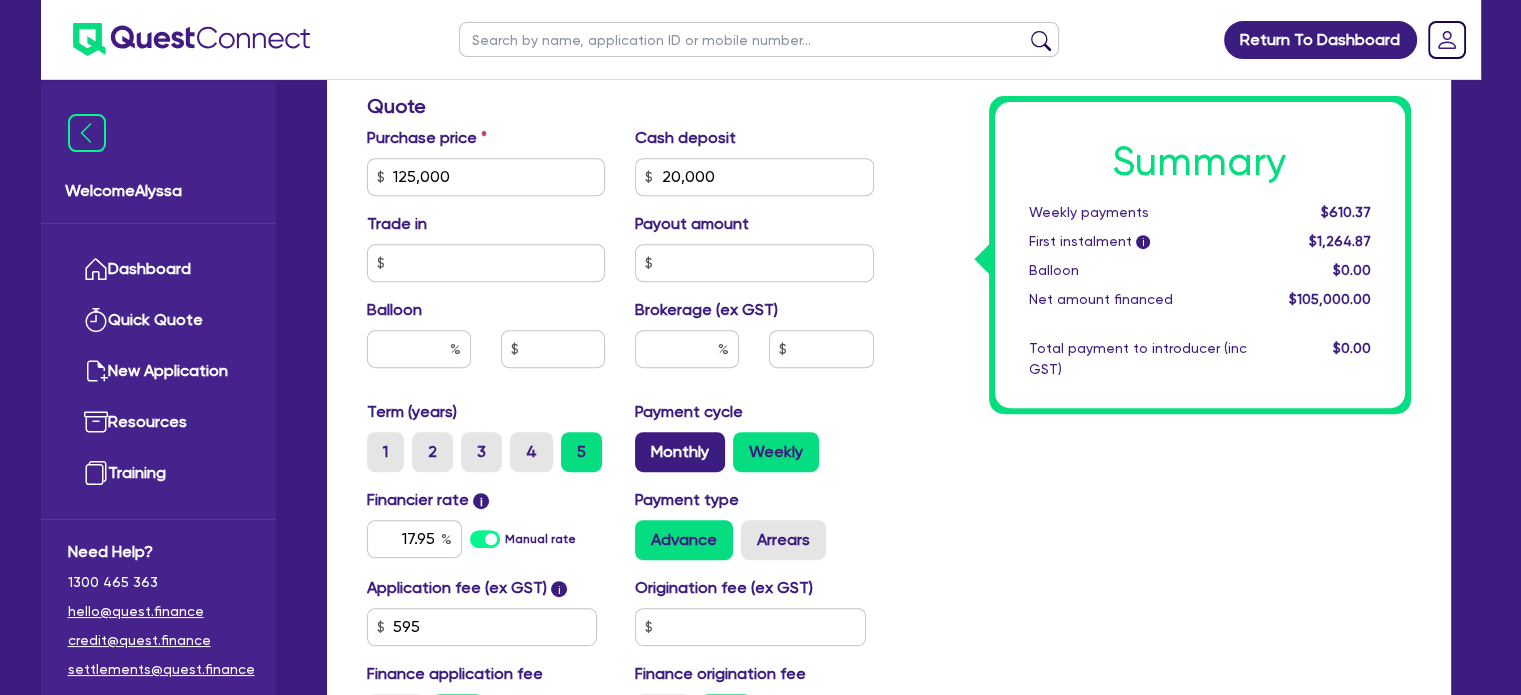 click on "Monthly" at bounding box center [680, 452] 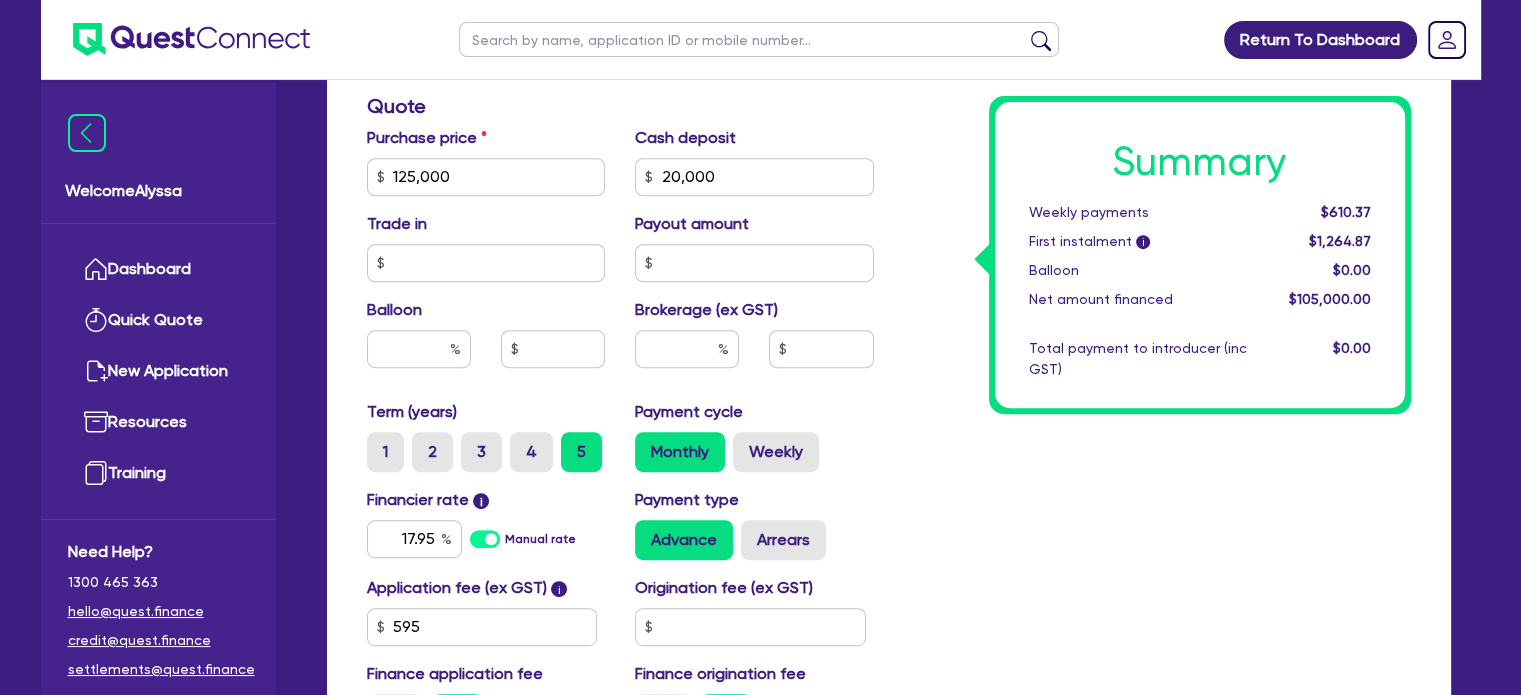 type on "125,000" 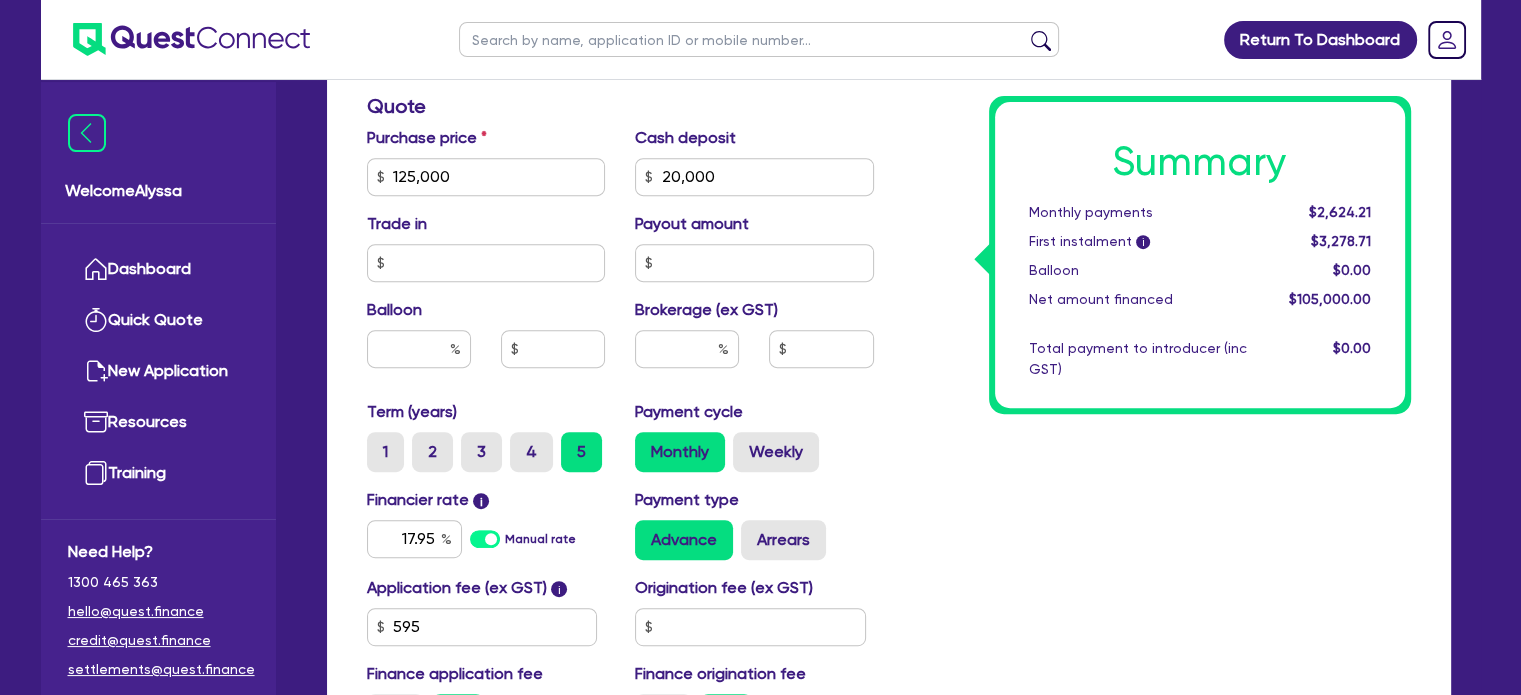 click on "Summary Monthly   payments [PRICE] First instalment i [PRICE] Balloon [PRICE] Net amount financed [PRICE] Total payment to introducer (inc GST) [PRICE]" at bounding box center [1157, 165] 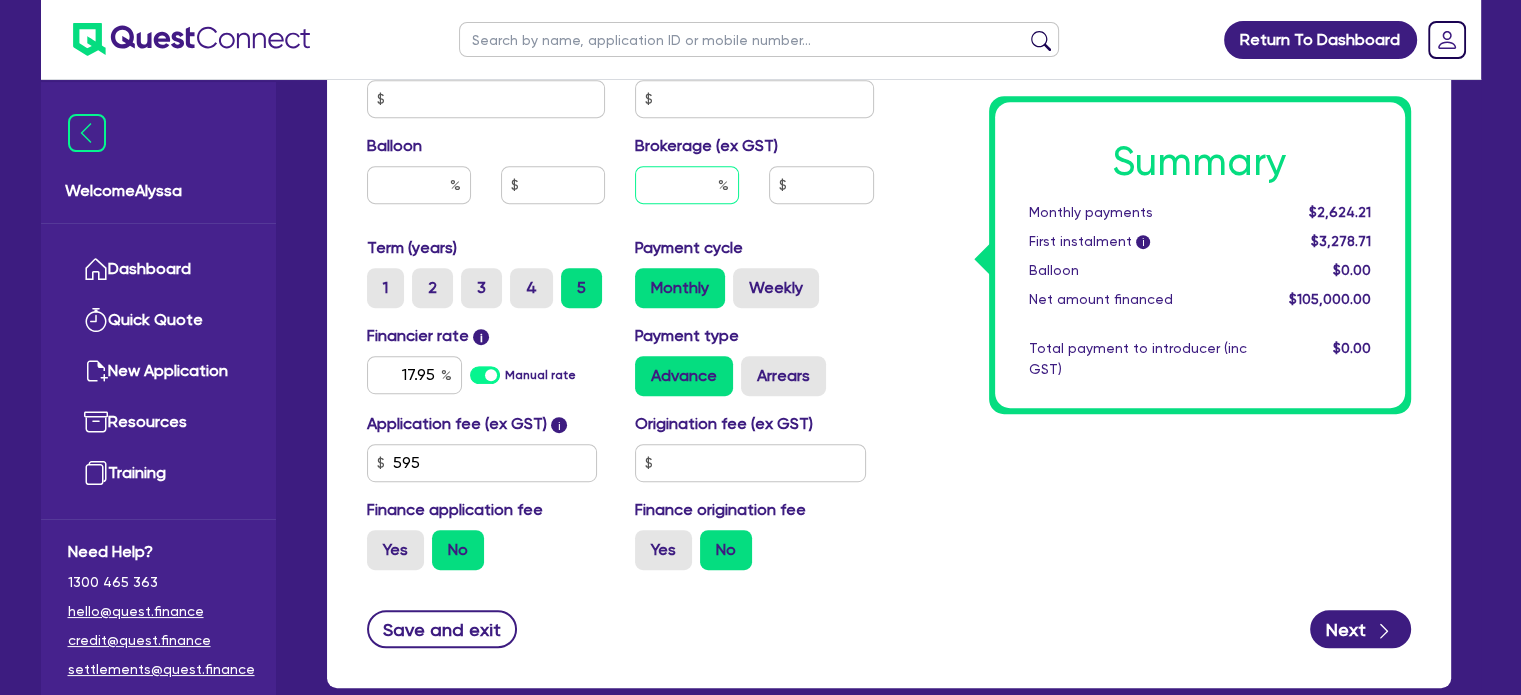 click at bounding box center [687, 185] 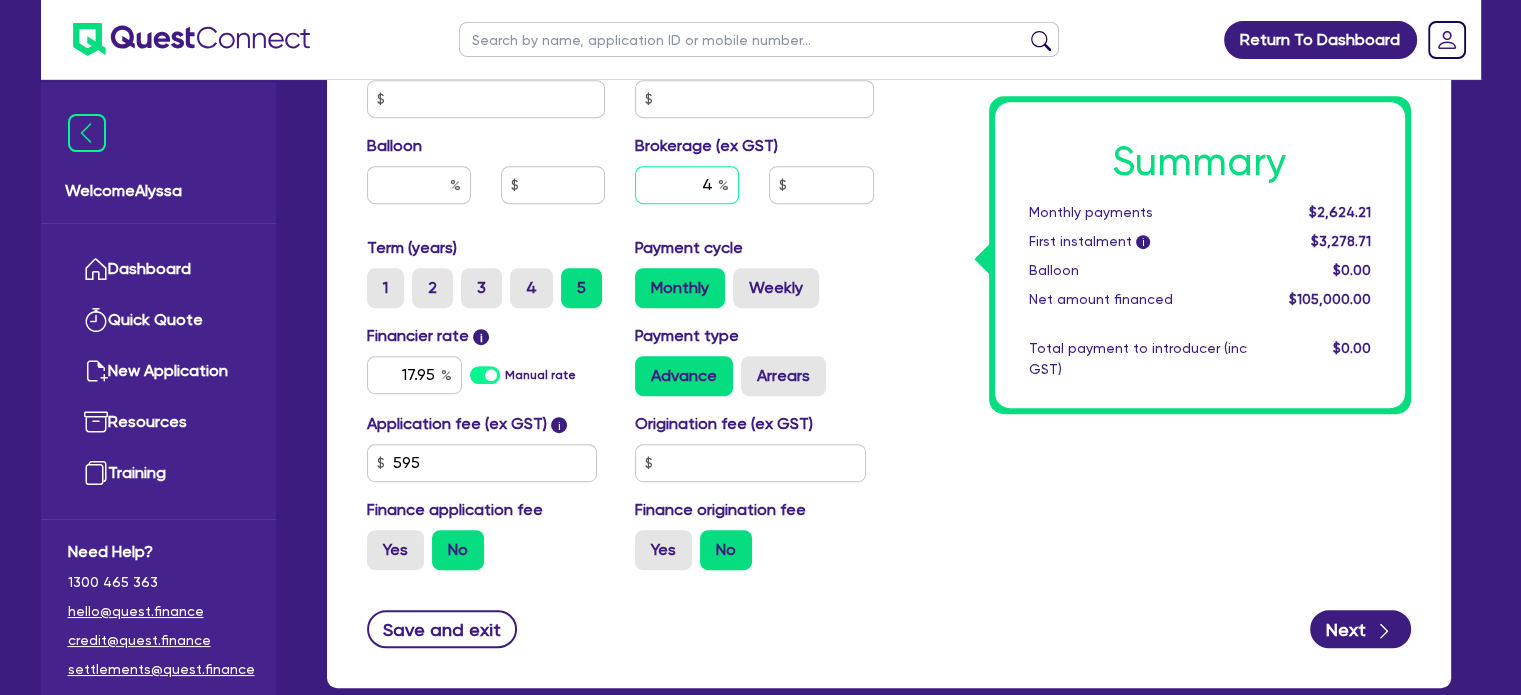 type on "4" 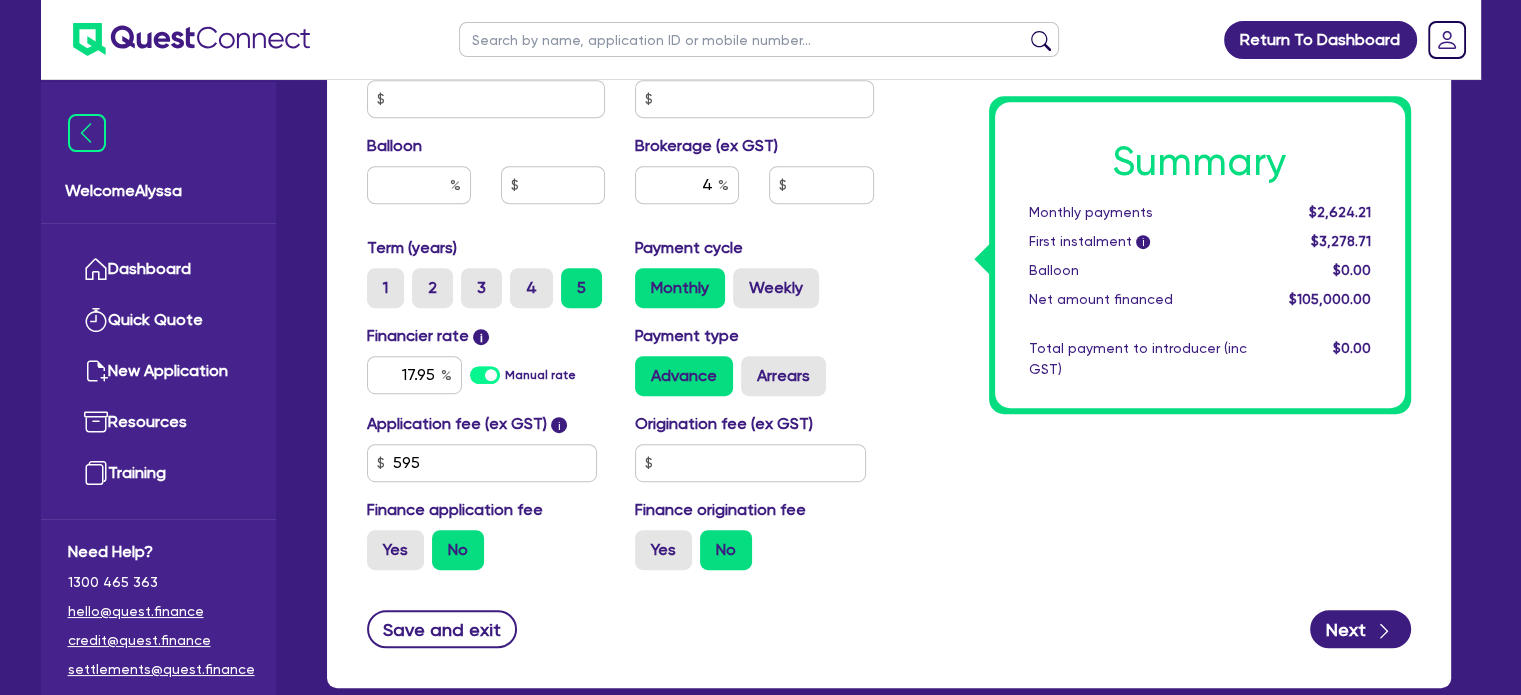 type on "125,000" 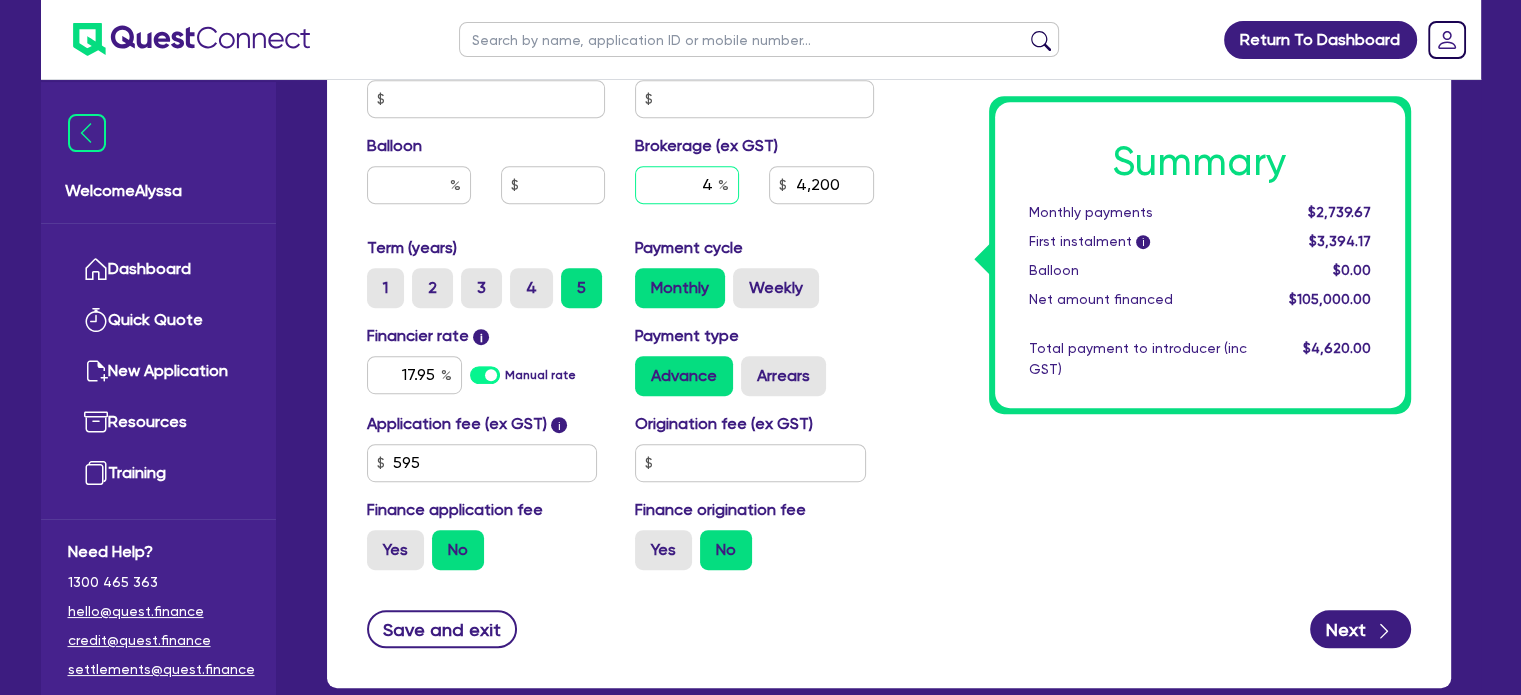 click on "4" at bounding box center [687, 185] 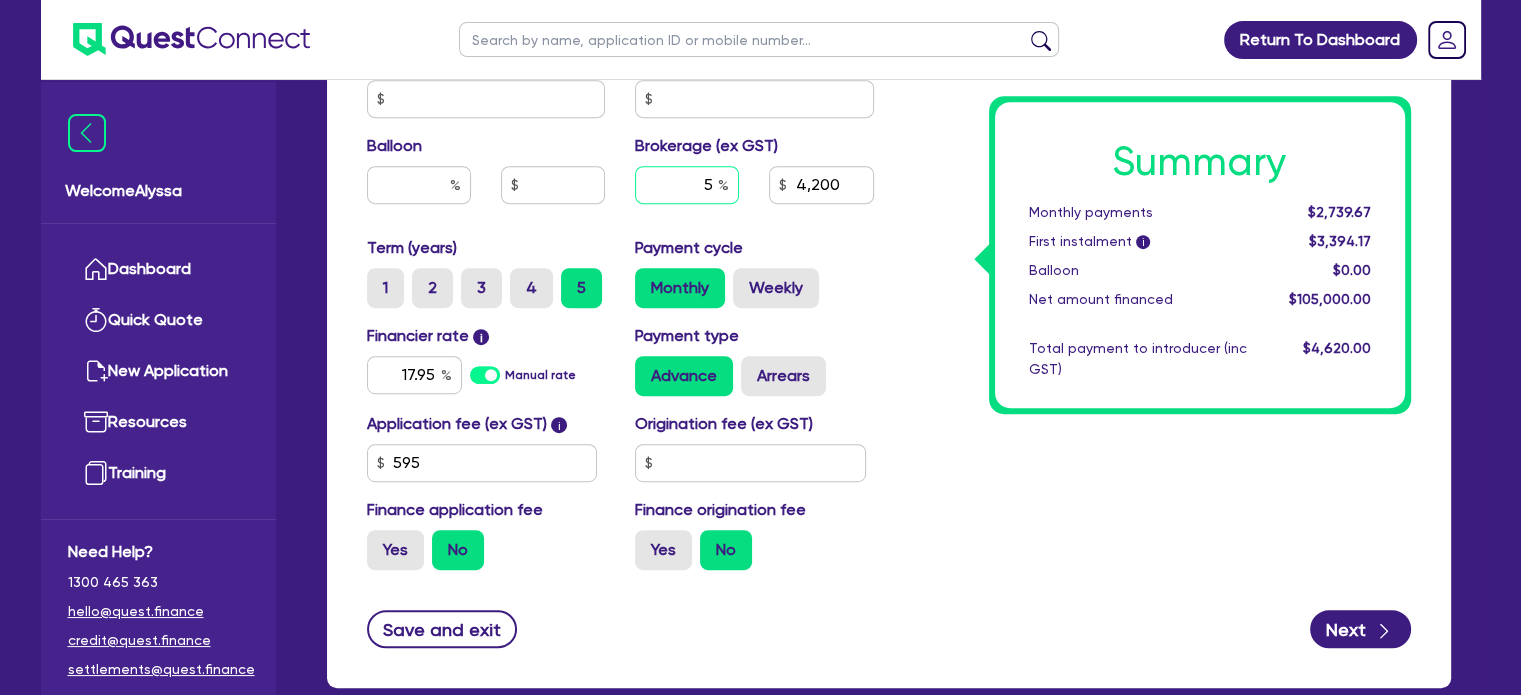type on "5" 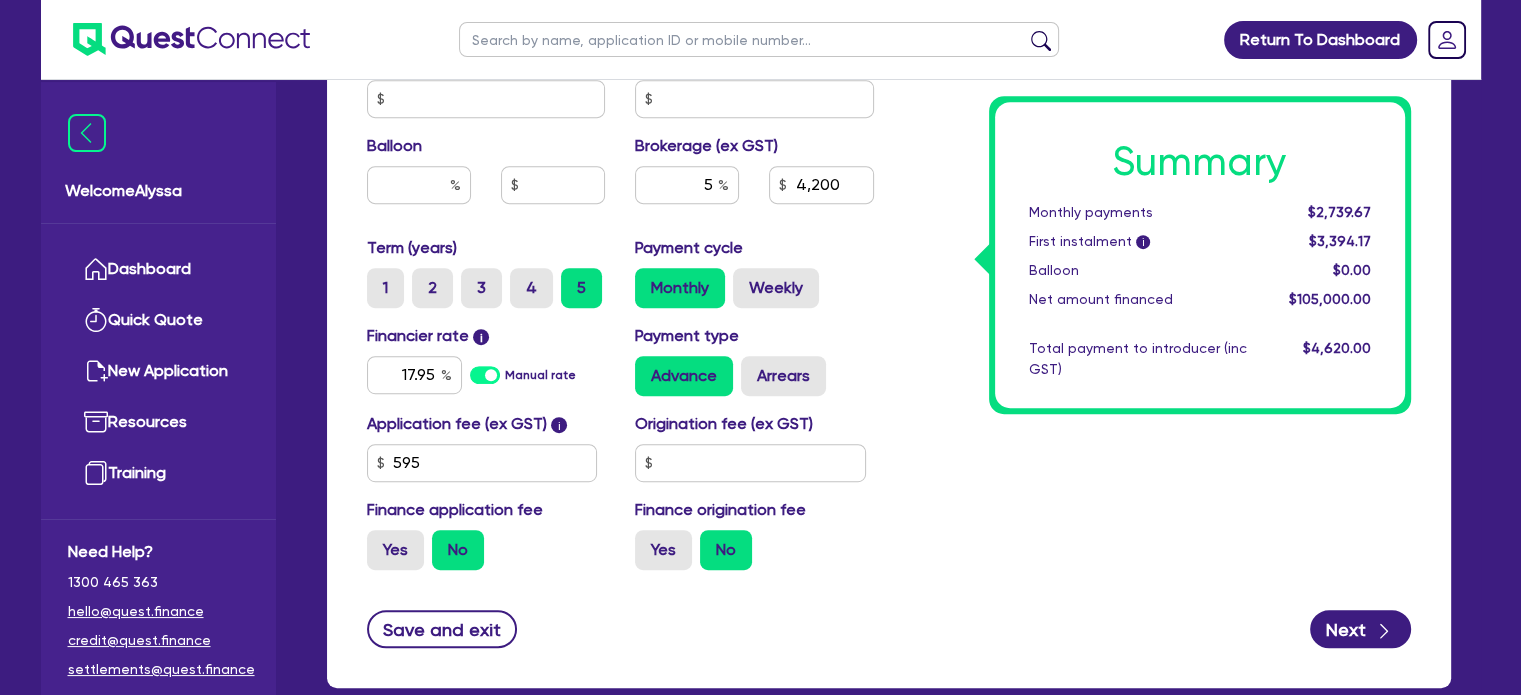 type on "125,000" 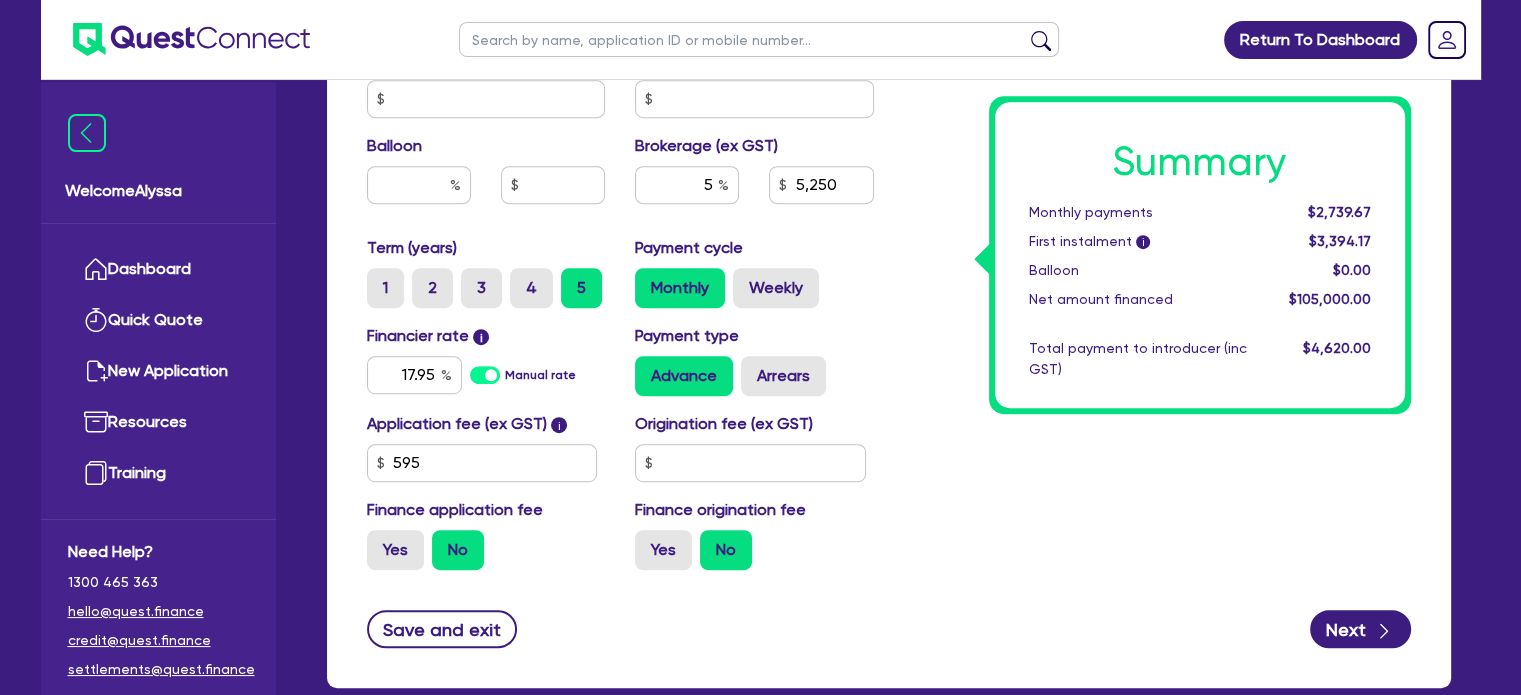 click on "Summary Monthly   payments [PRICE] First instalment i [PRICE] Balloon [PRICE] Net amount financed [PRICE] Total payment to introducer (inc GST) [PRICE]" at bounding box center (1157, 1) 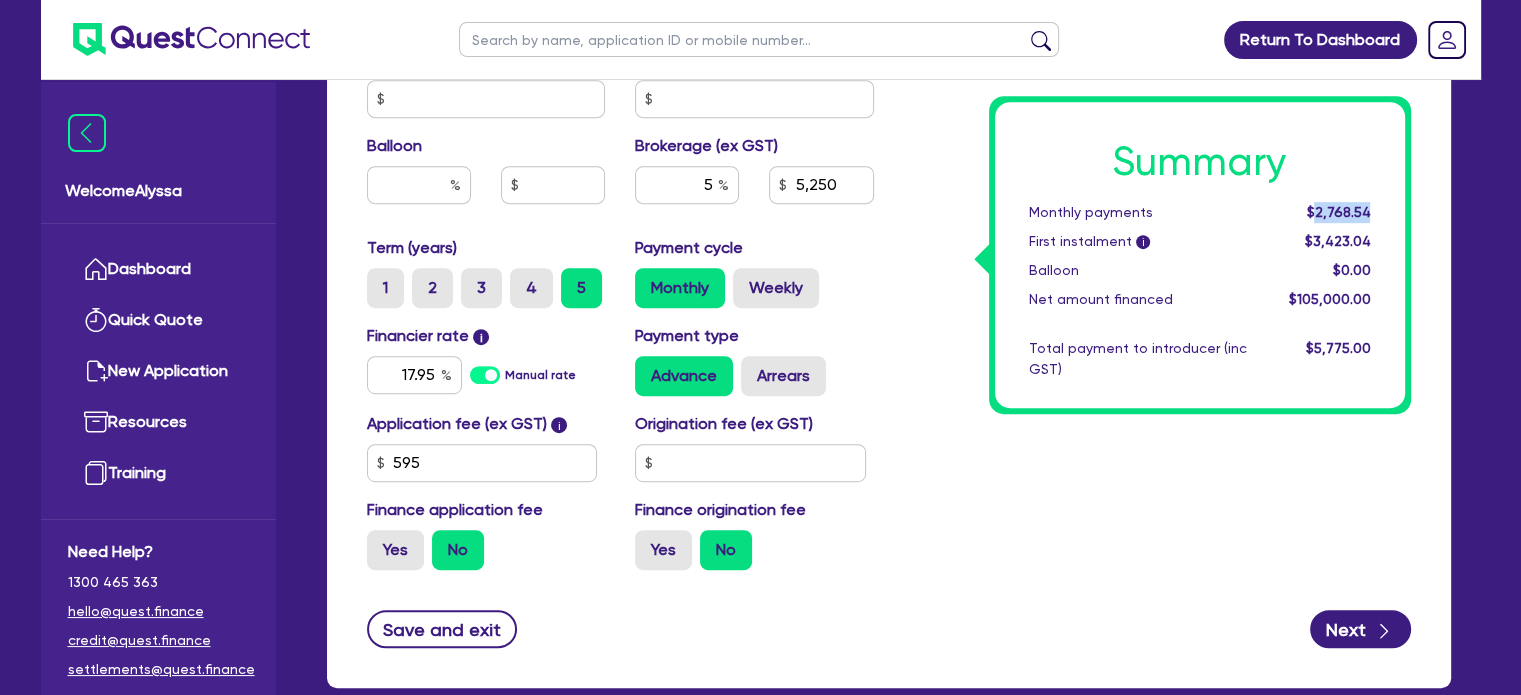 drag, startPoint x: 1372, startPoint y: 211, endPoint x: 1320, endPoint y: 213, distance: 52.03845 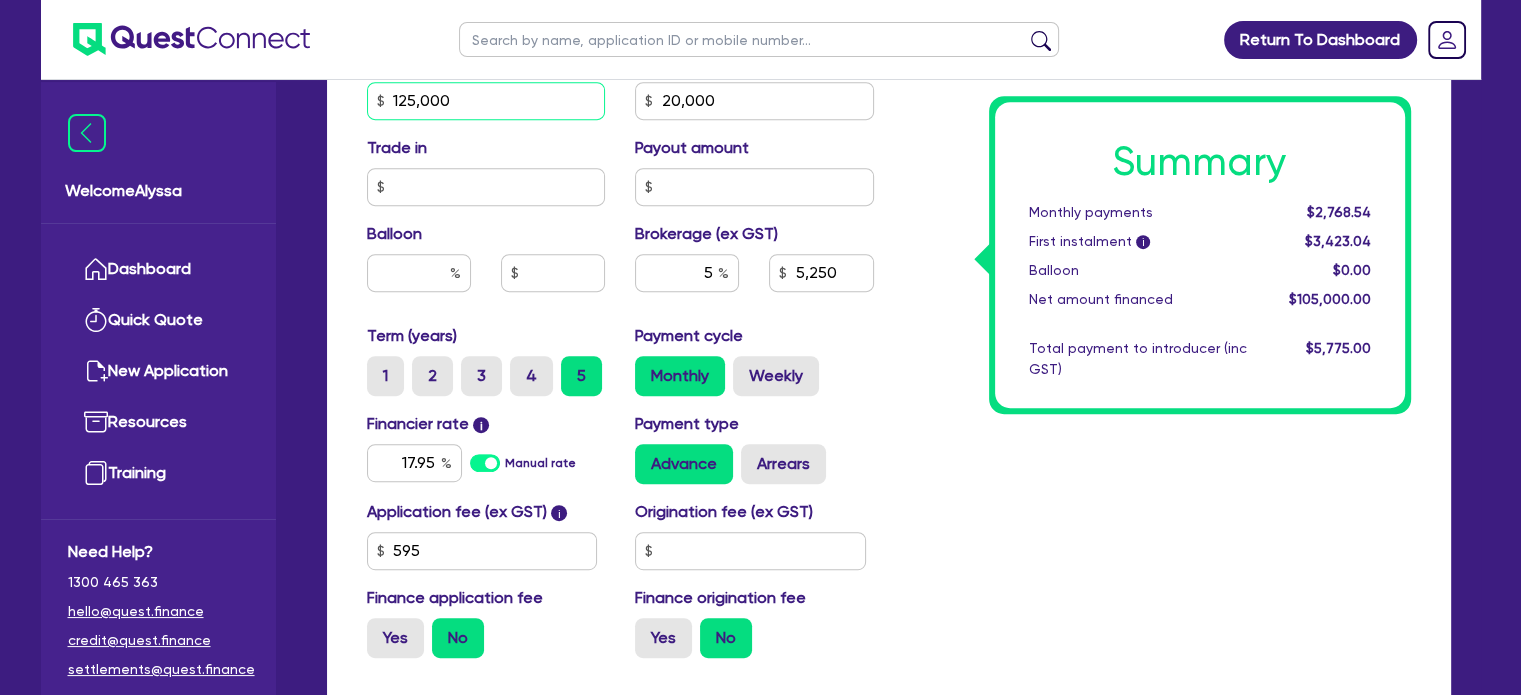 drag, startPoint x: 456, startPoint y: 105, endPoint x: 328, endPoint y: 116, distance: 128.47179 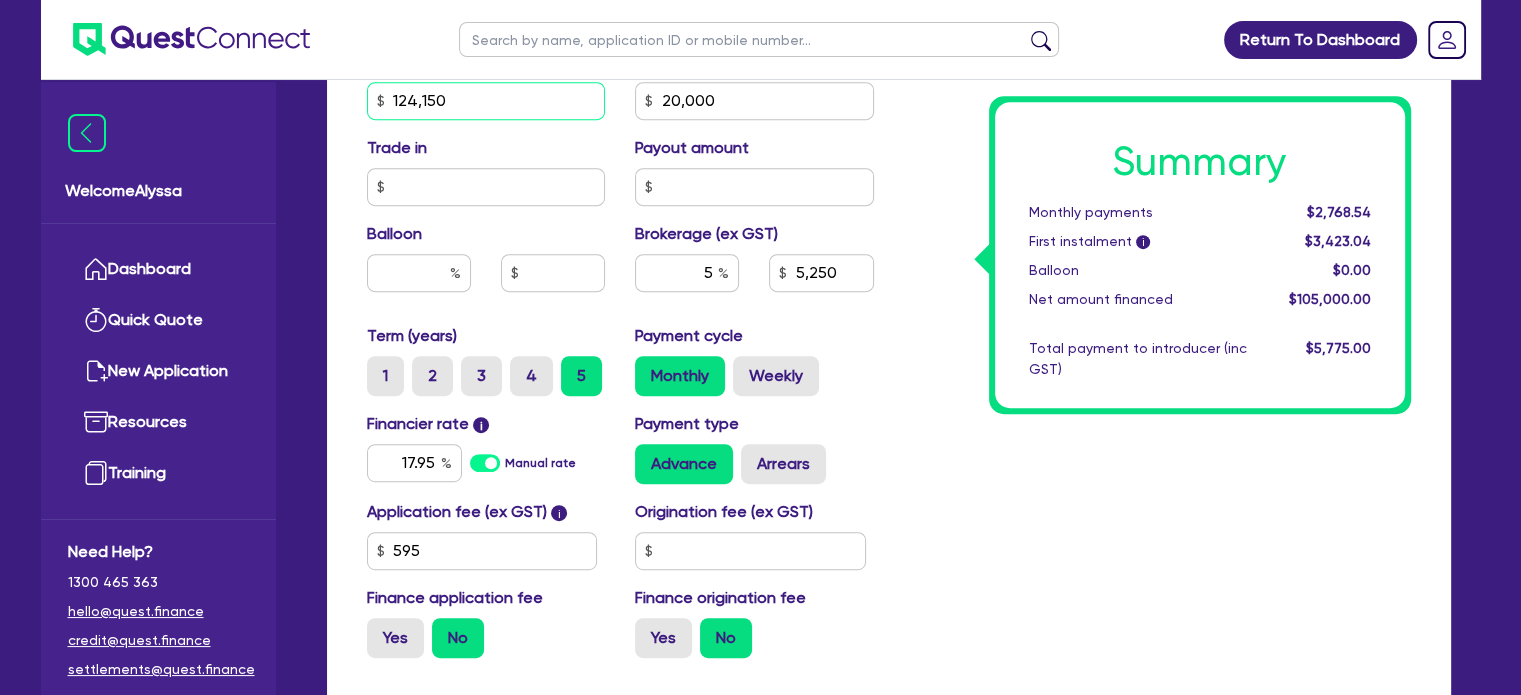 type on "124,150" 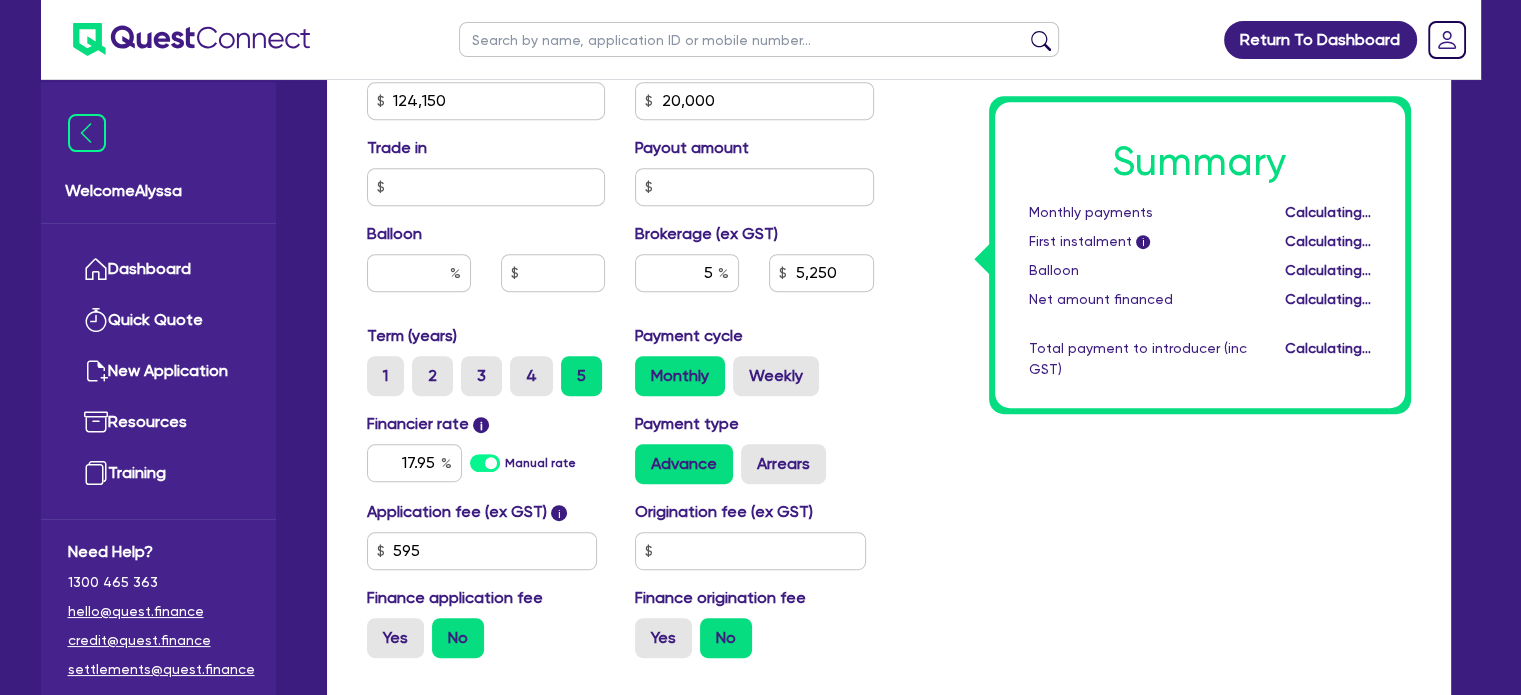 type on "20,000" 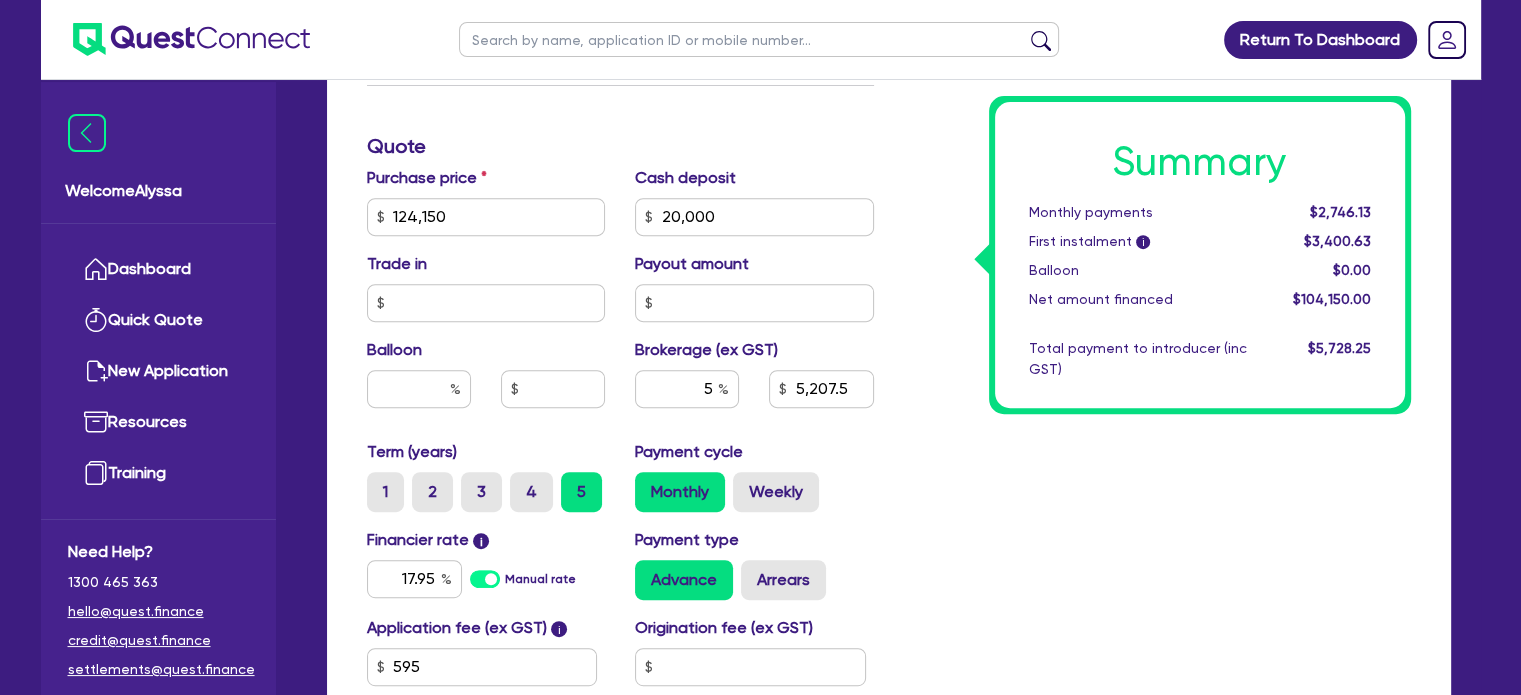 scroll, scrollTop: 800, scrollLeft: 0, axis: vertical 